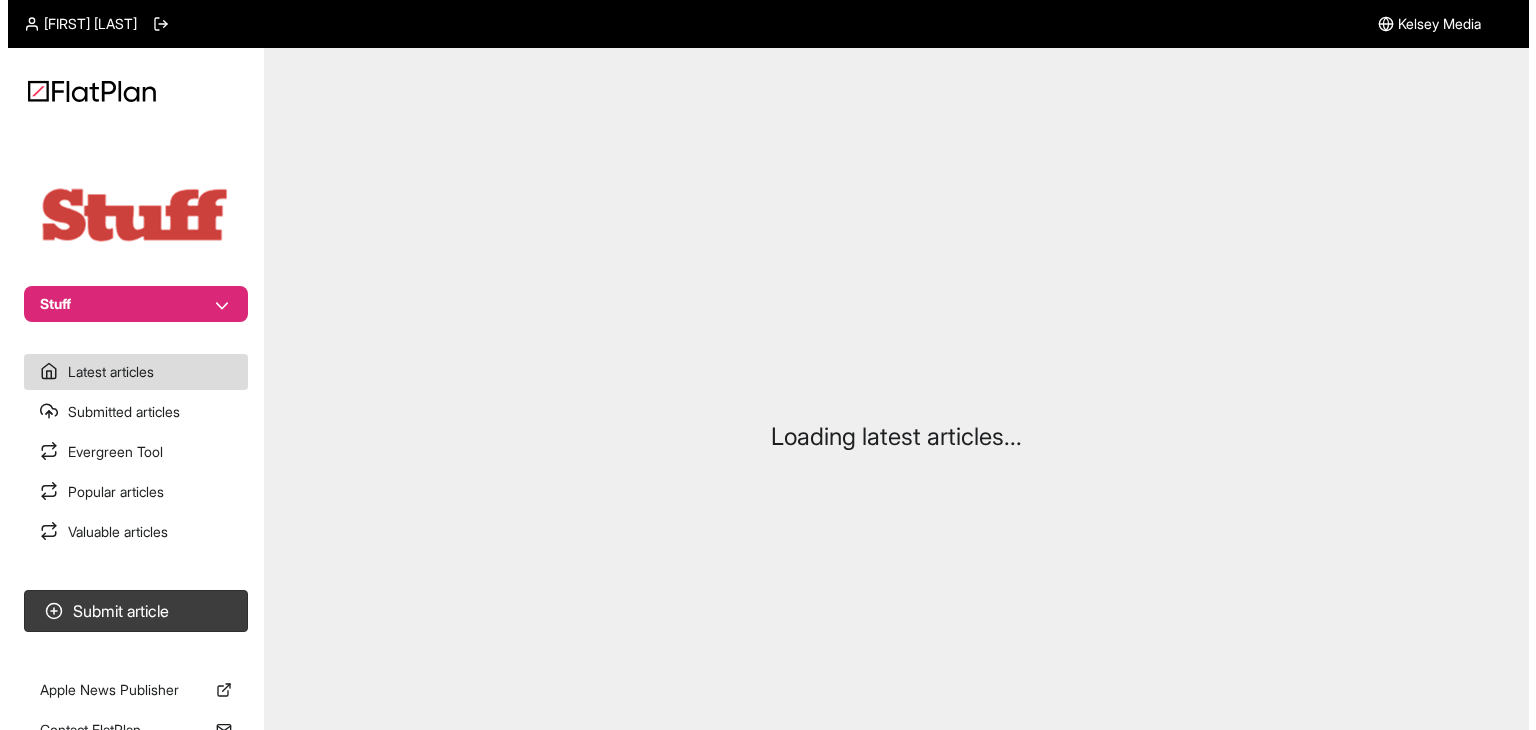 scroll, scrollTop: 0, scrollLeft: 0, axis: both 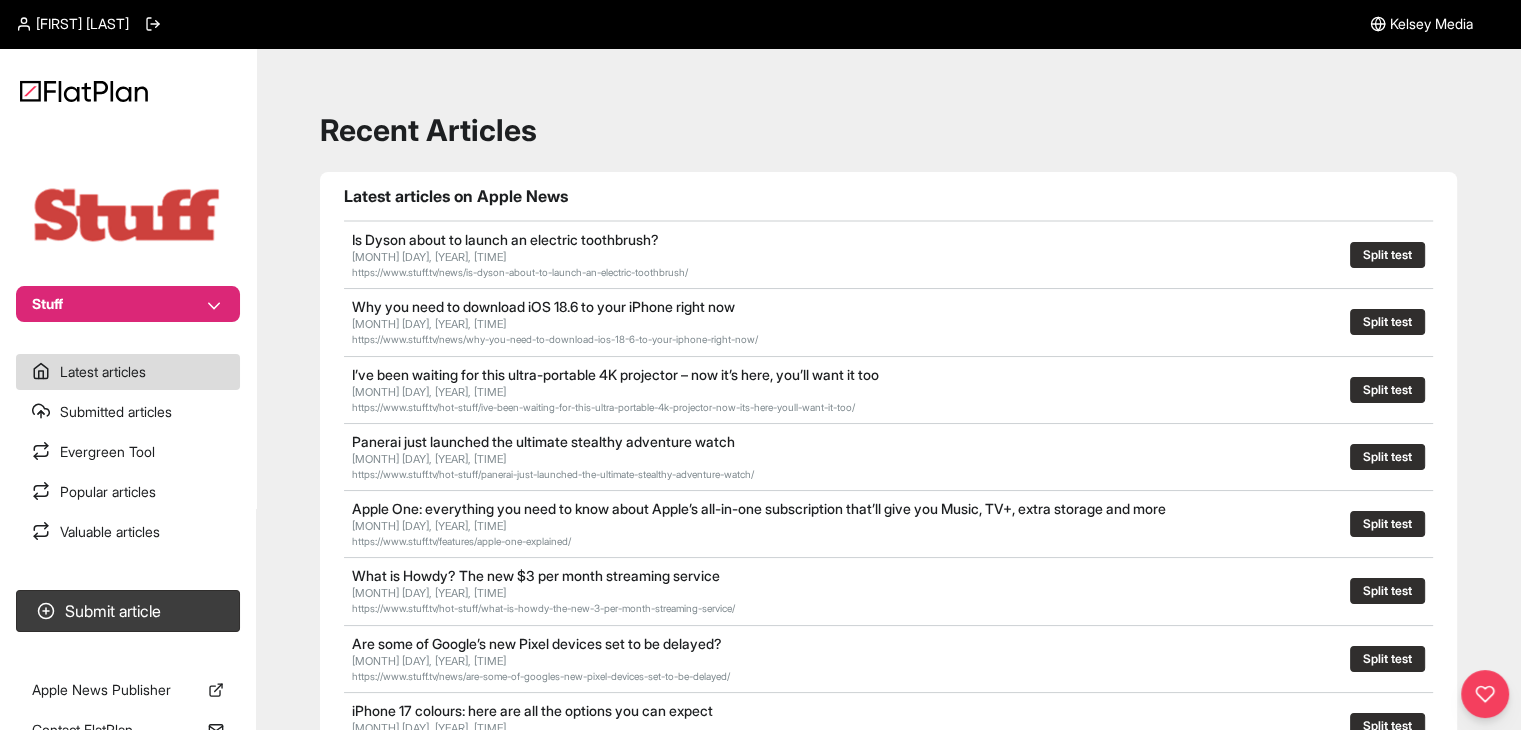click on "Stuff" at bounding box center (128, 304) 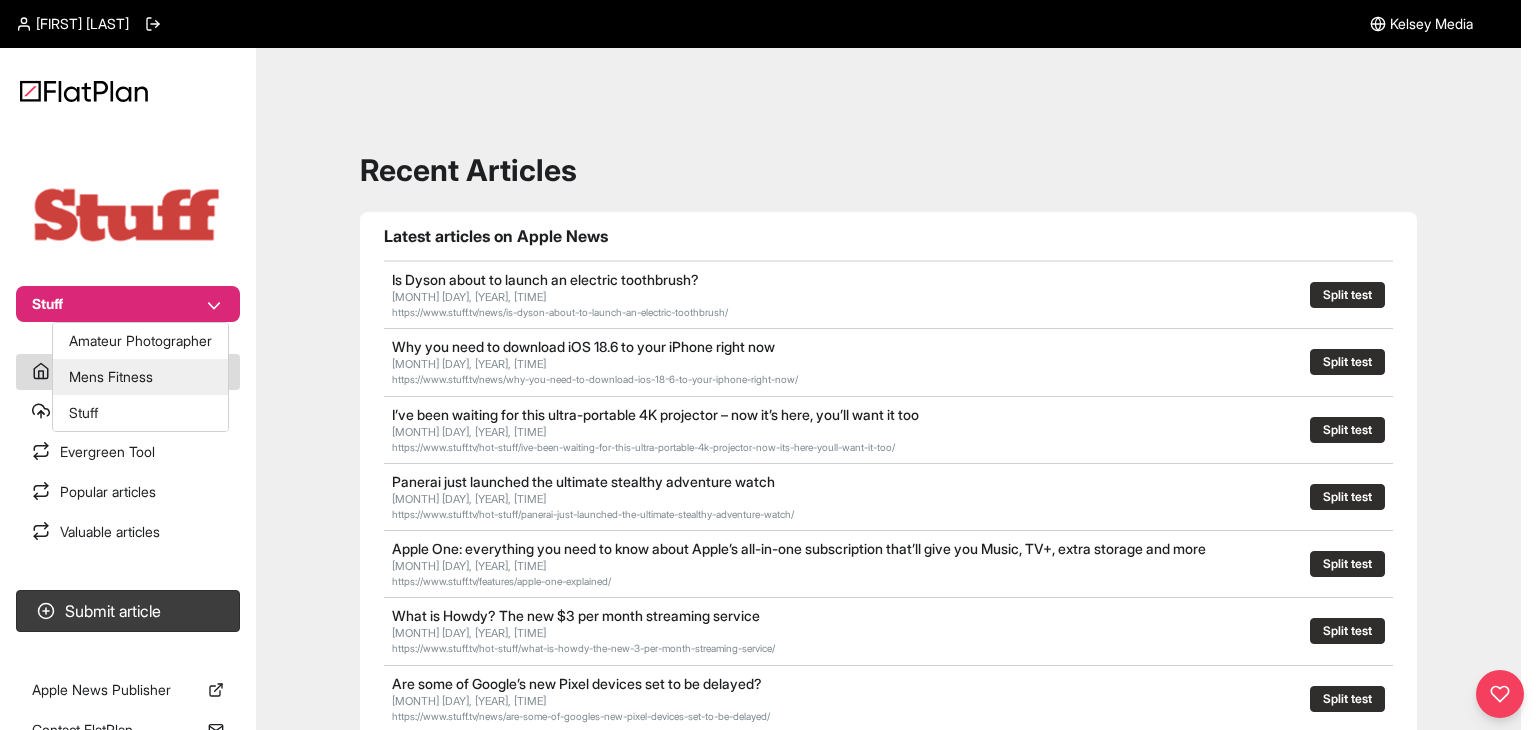 click on "Mens Fitness" at bounding box center [140, 377] 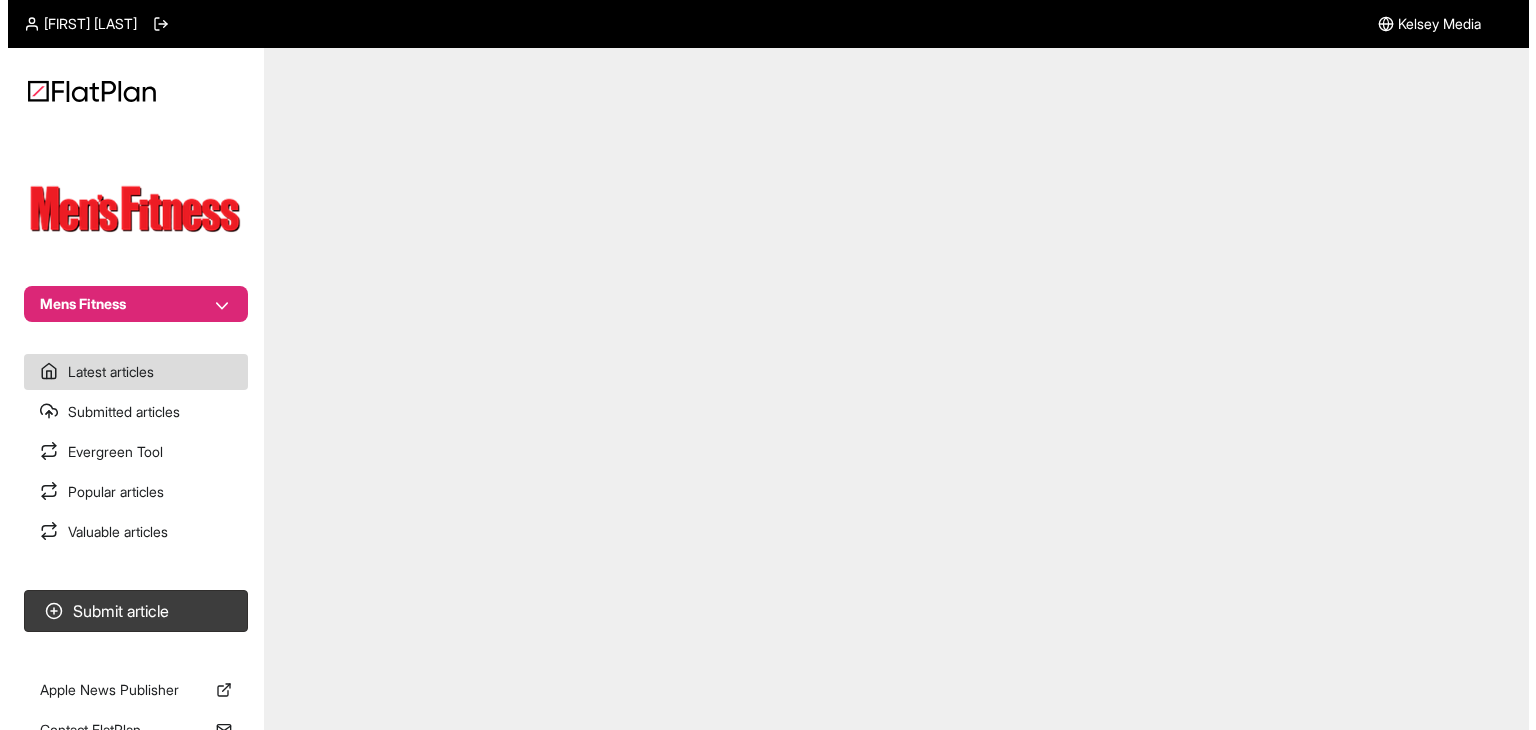 scroll, scrollTop: 0, scrollLeft: 0, axis: both 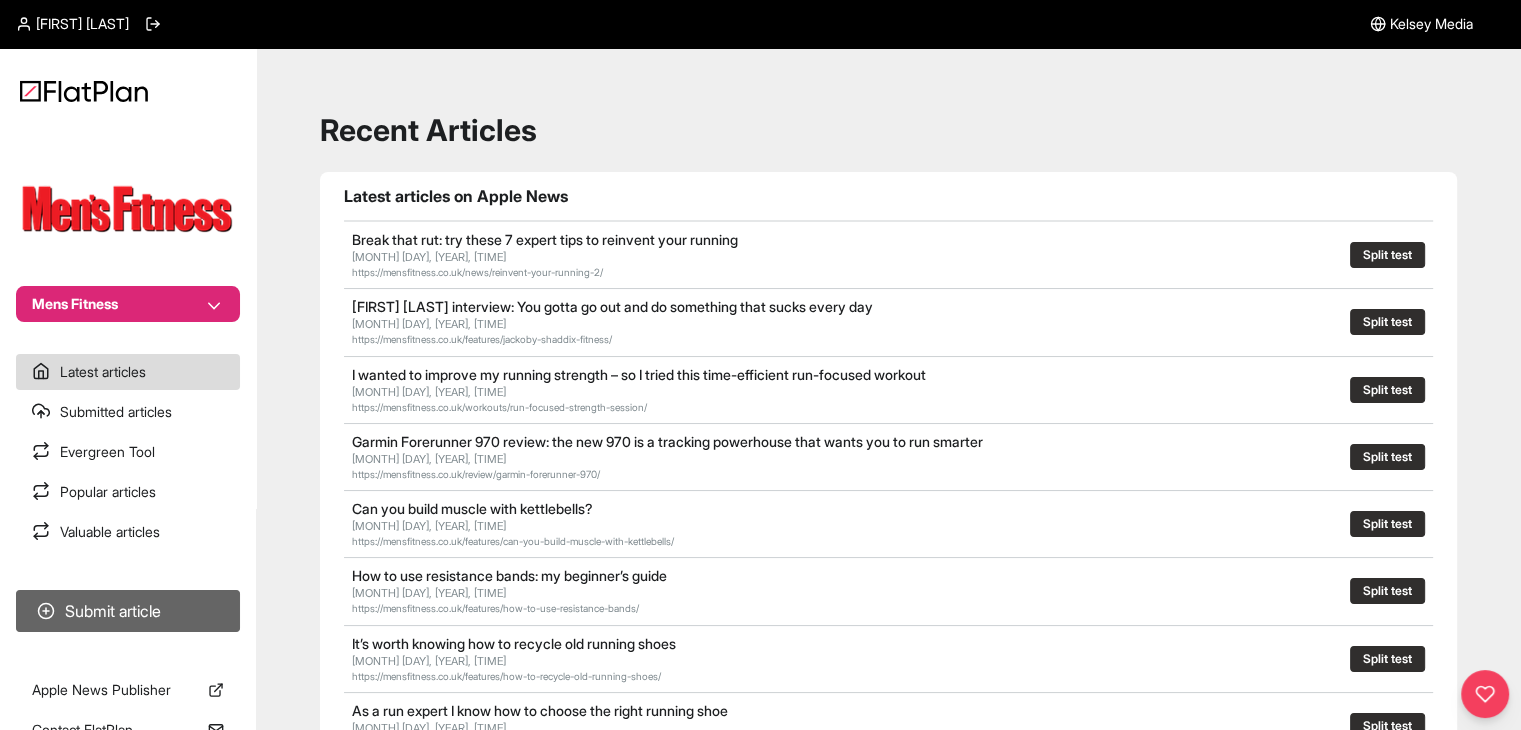 click on "Submit article" at bounding box center (128, 611) 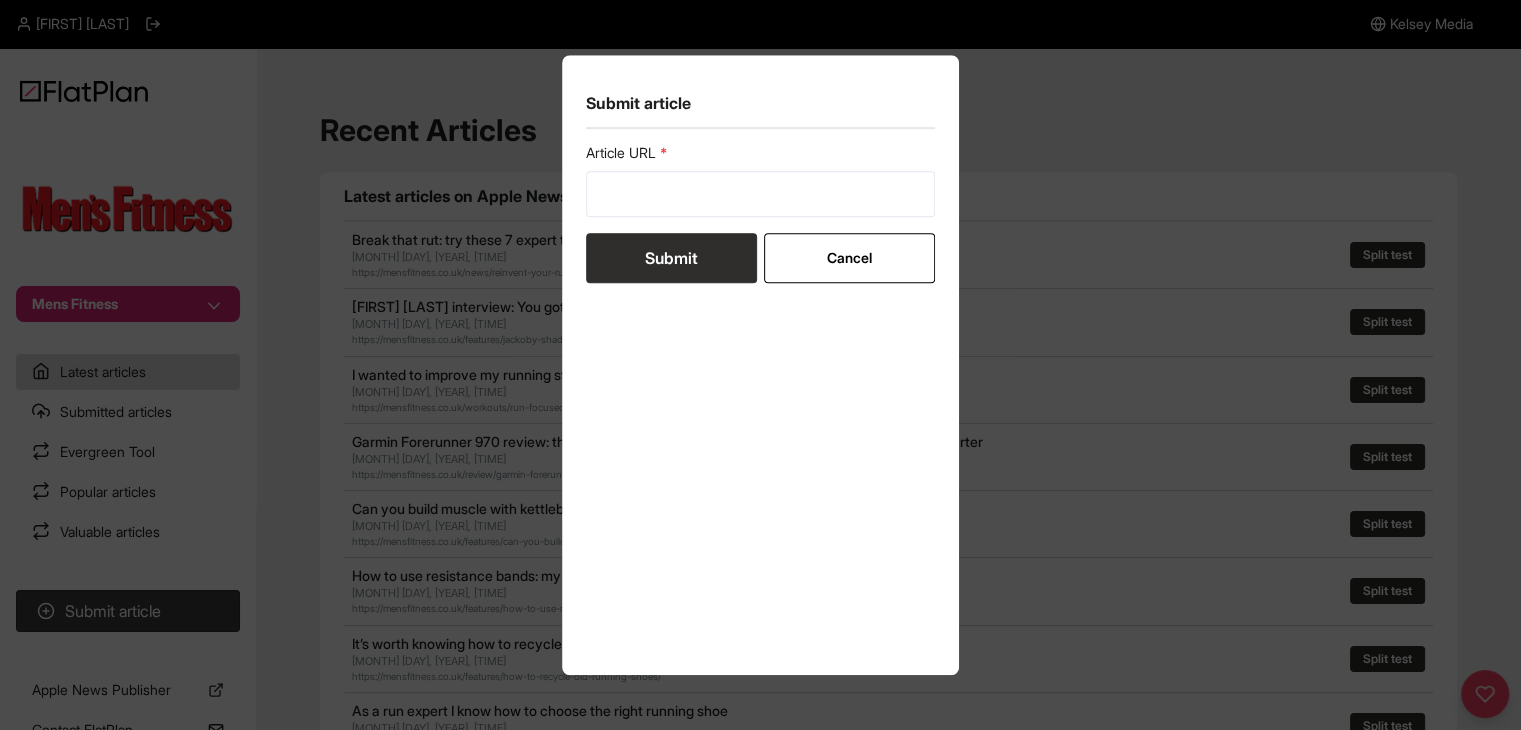 click on "Cancel" at bounding box center [849, 258] 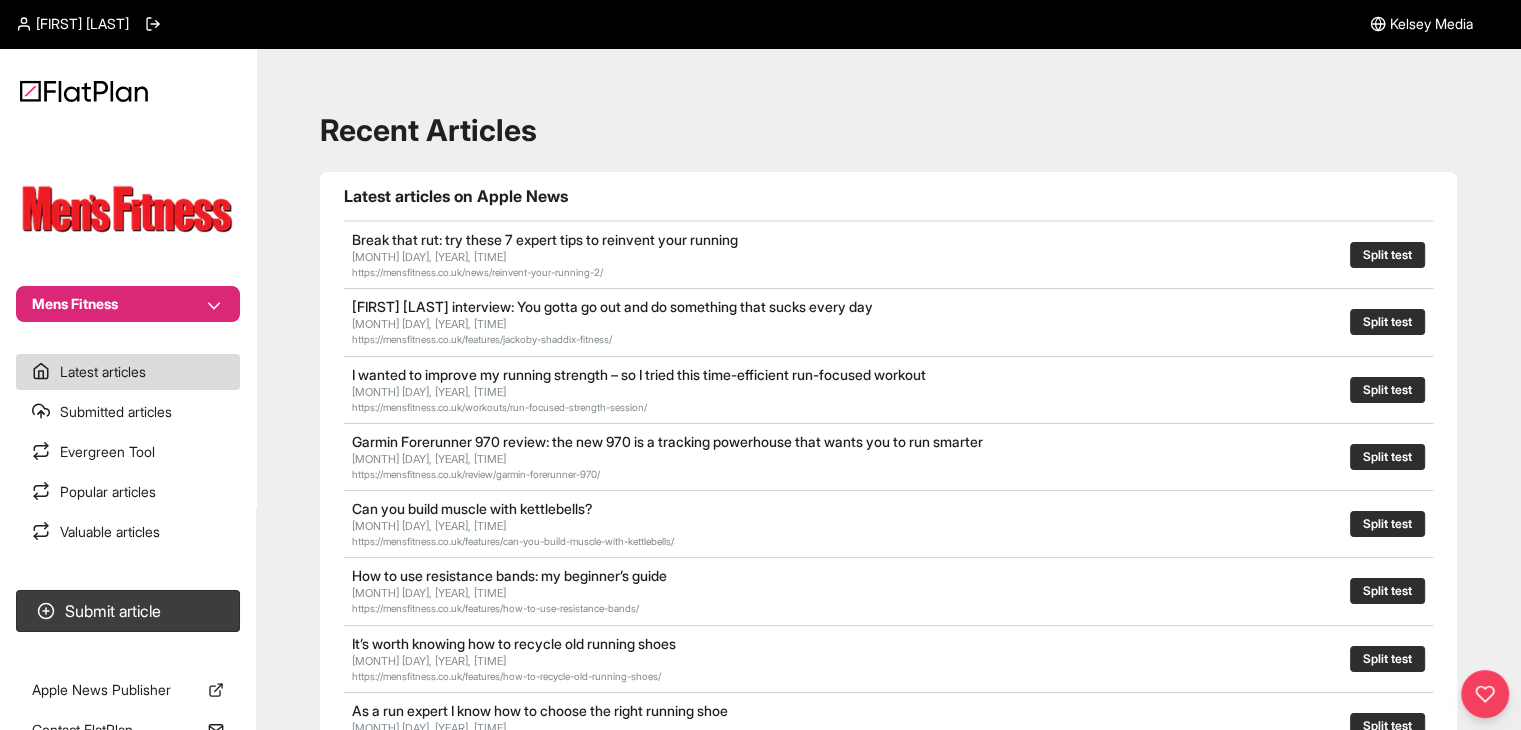 click on "Mens Fitness" at bounding box center [128, 304] 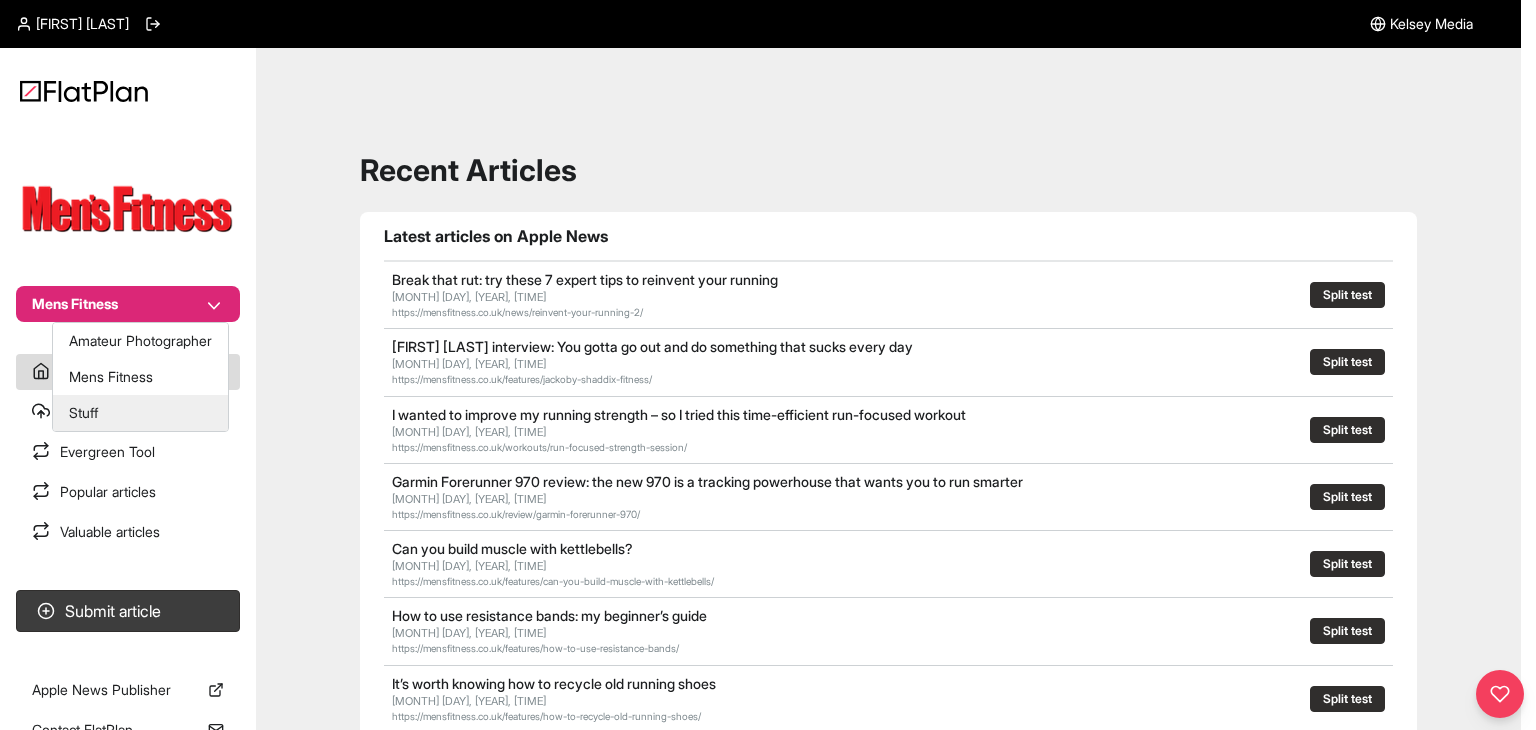click on "Stuff" at bounding box center [140, 413] 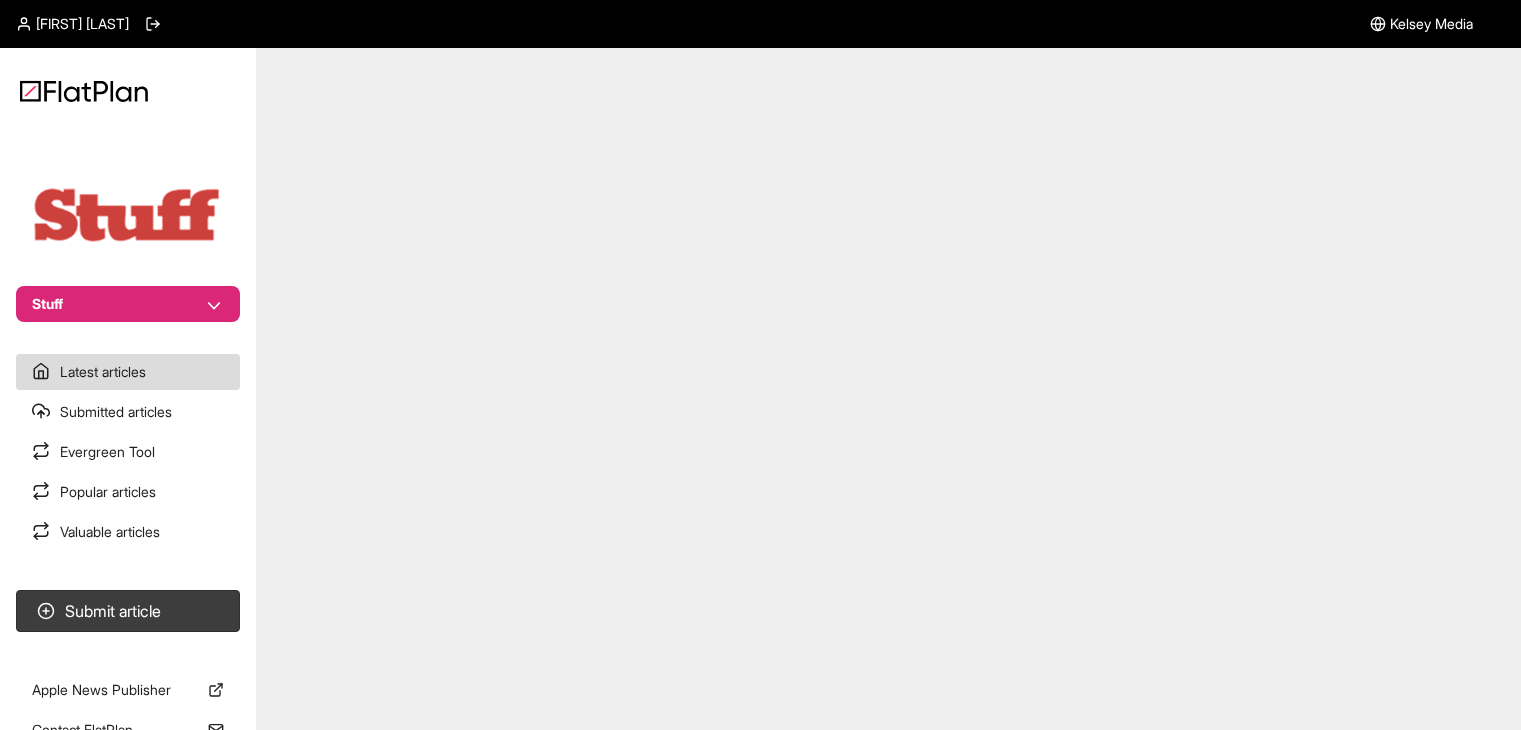 scroll, scrollTop: 0, scrollLeft: 0, axis: both 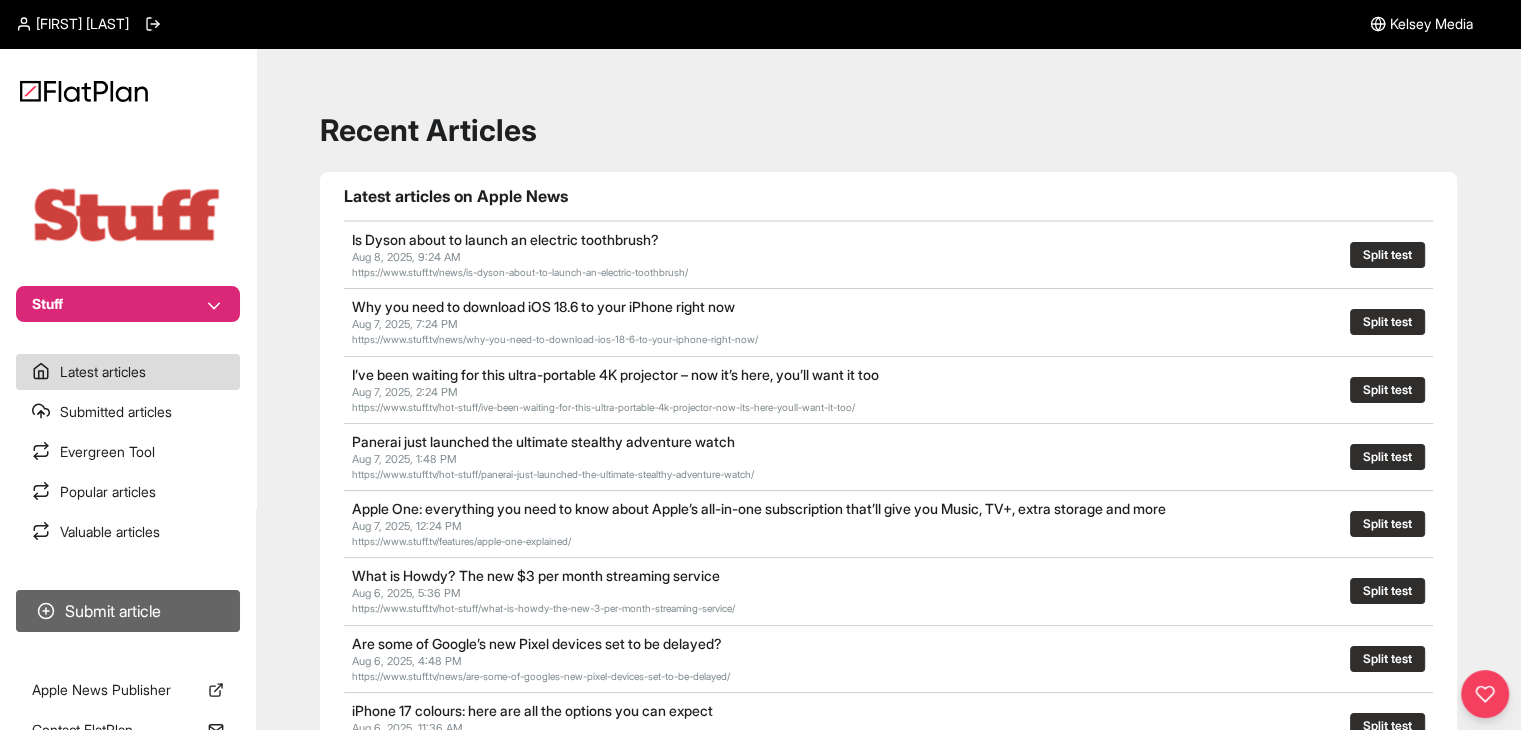 click on "Submit article" at bounding box center (128, 611) 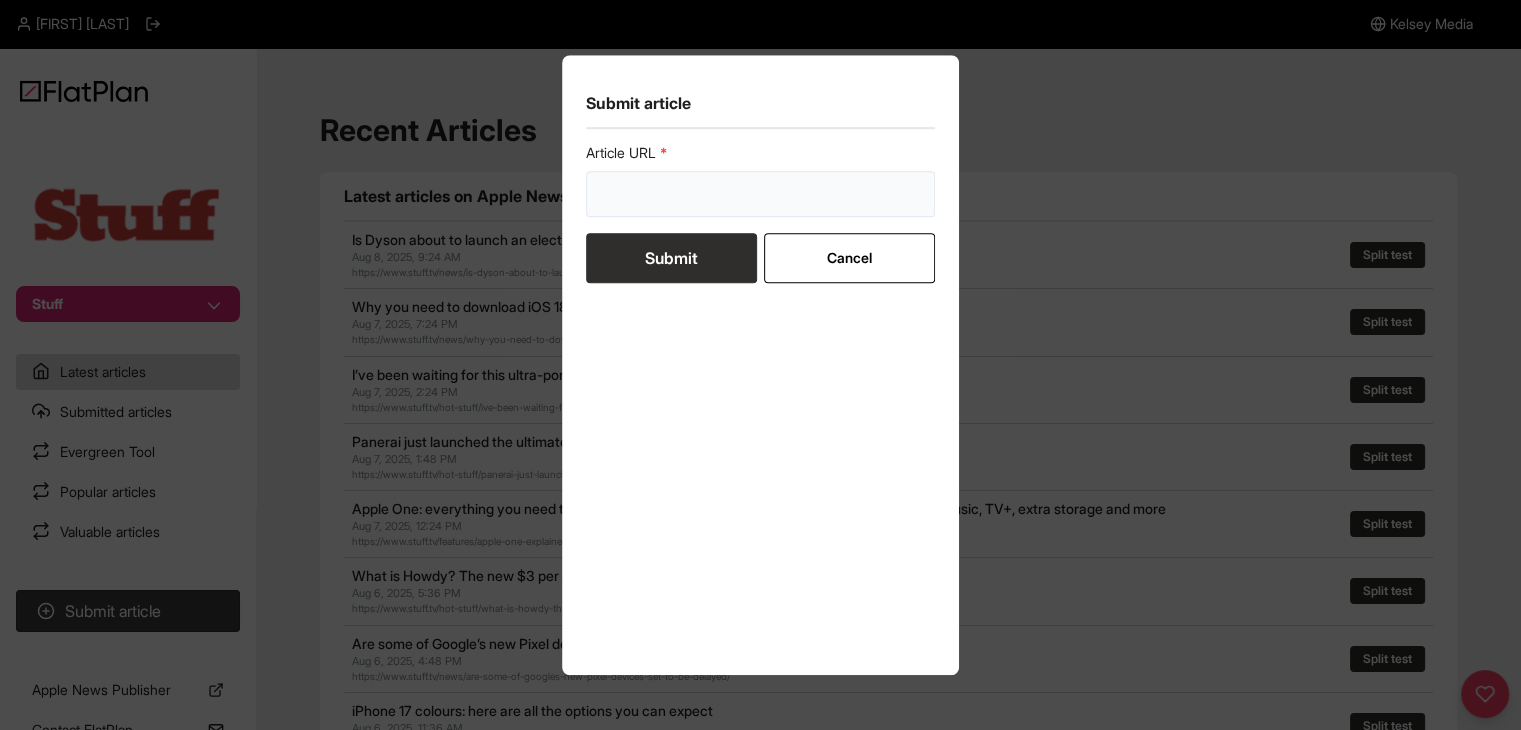 click at bounding box center (761, 194) 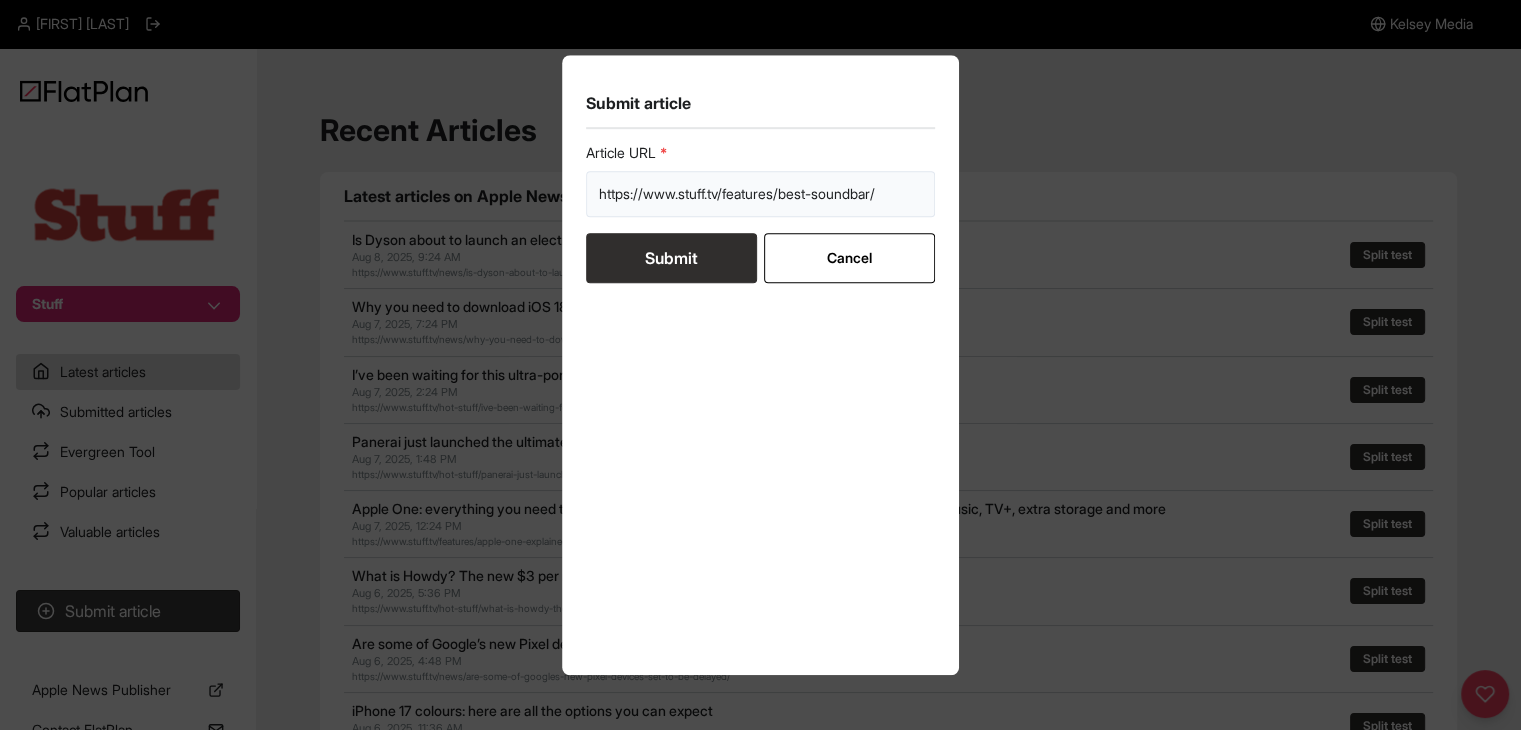 type on "https://www.stuff.tv/features/best-soundbar/" 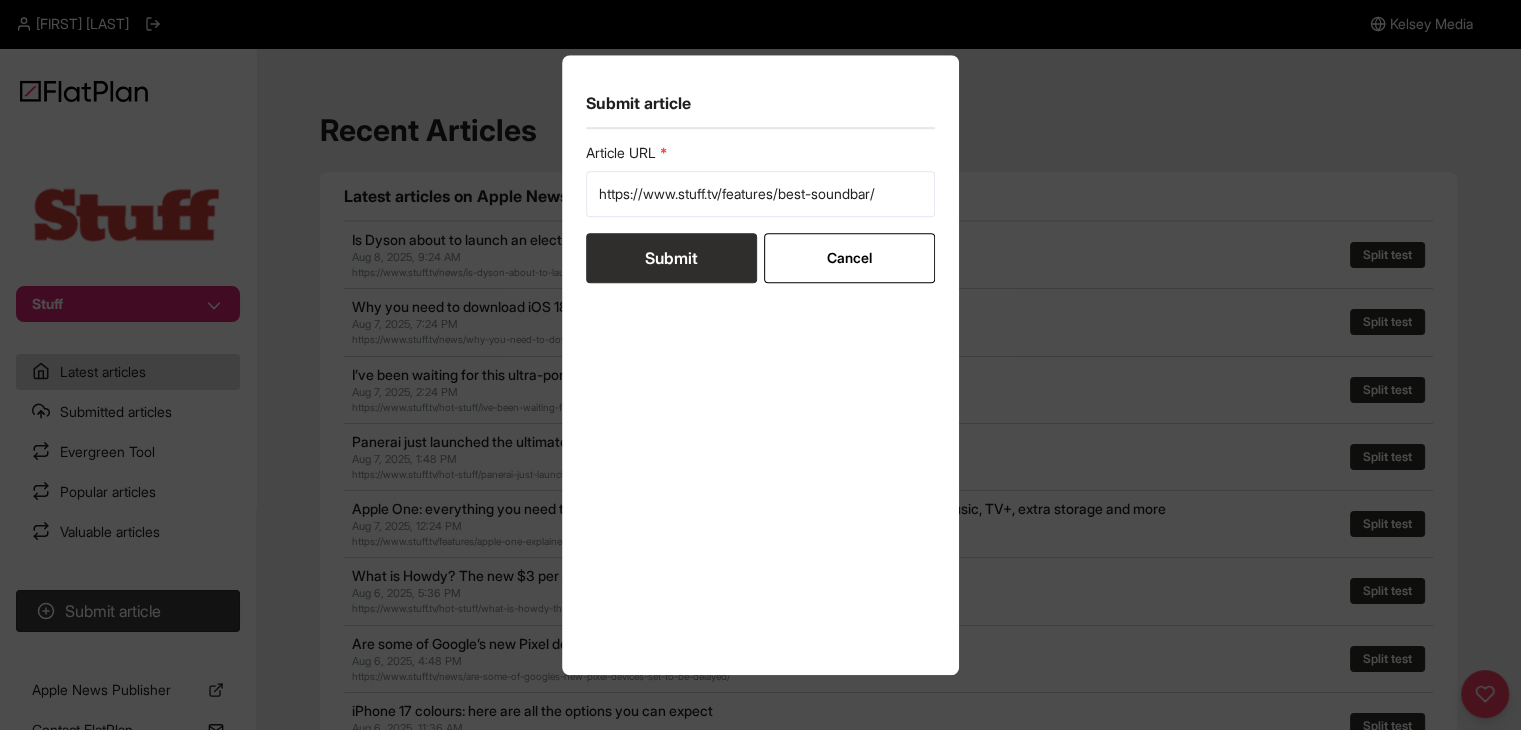 click on "Submit" at bounding box center [671, 258] 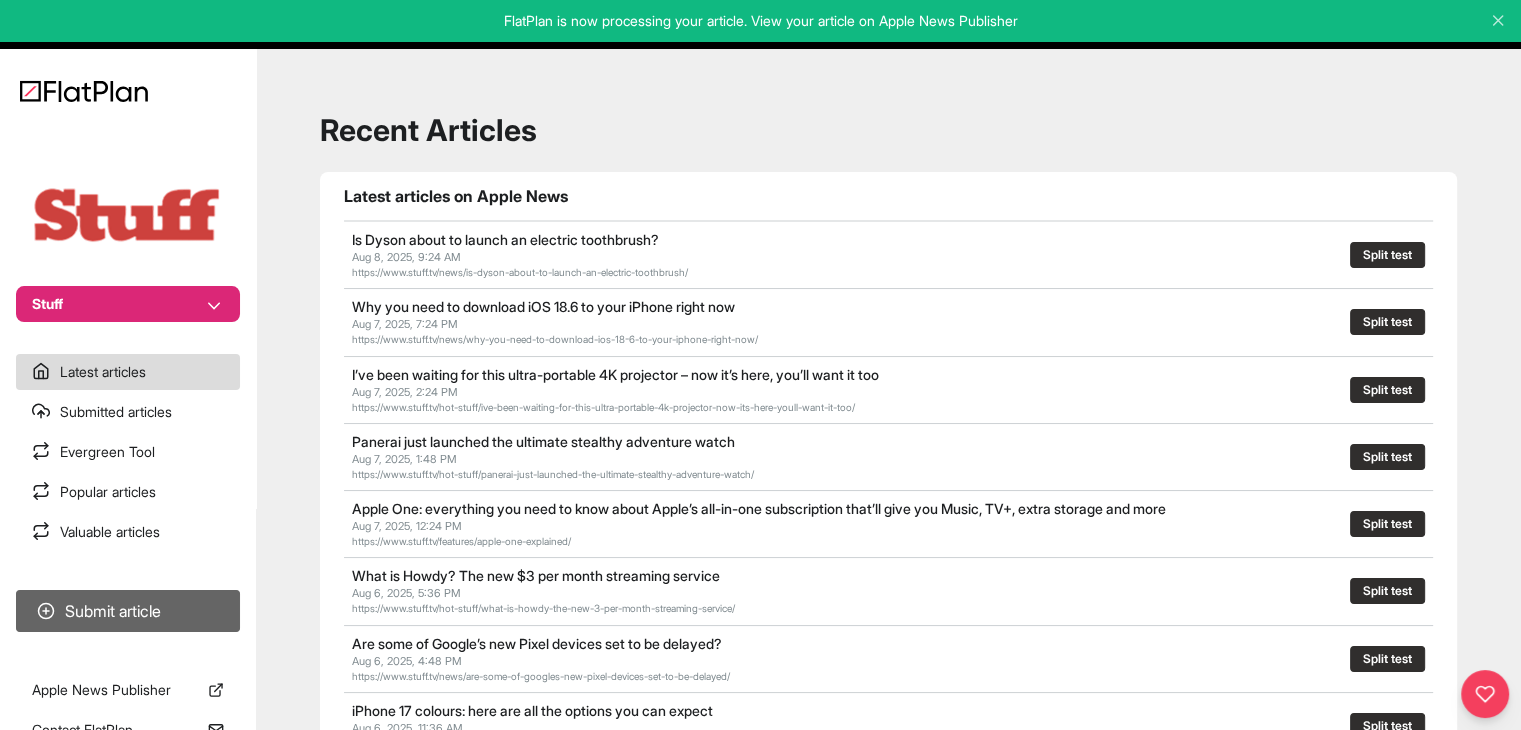 click on "Submit article" at bounding box center [128, 611] 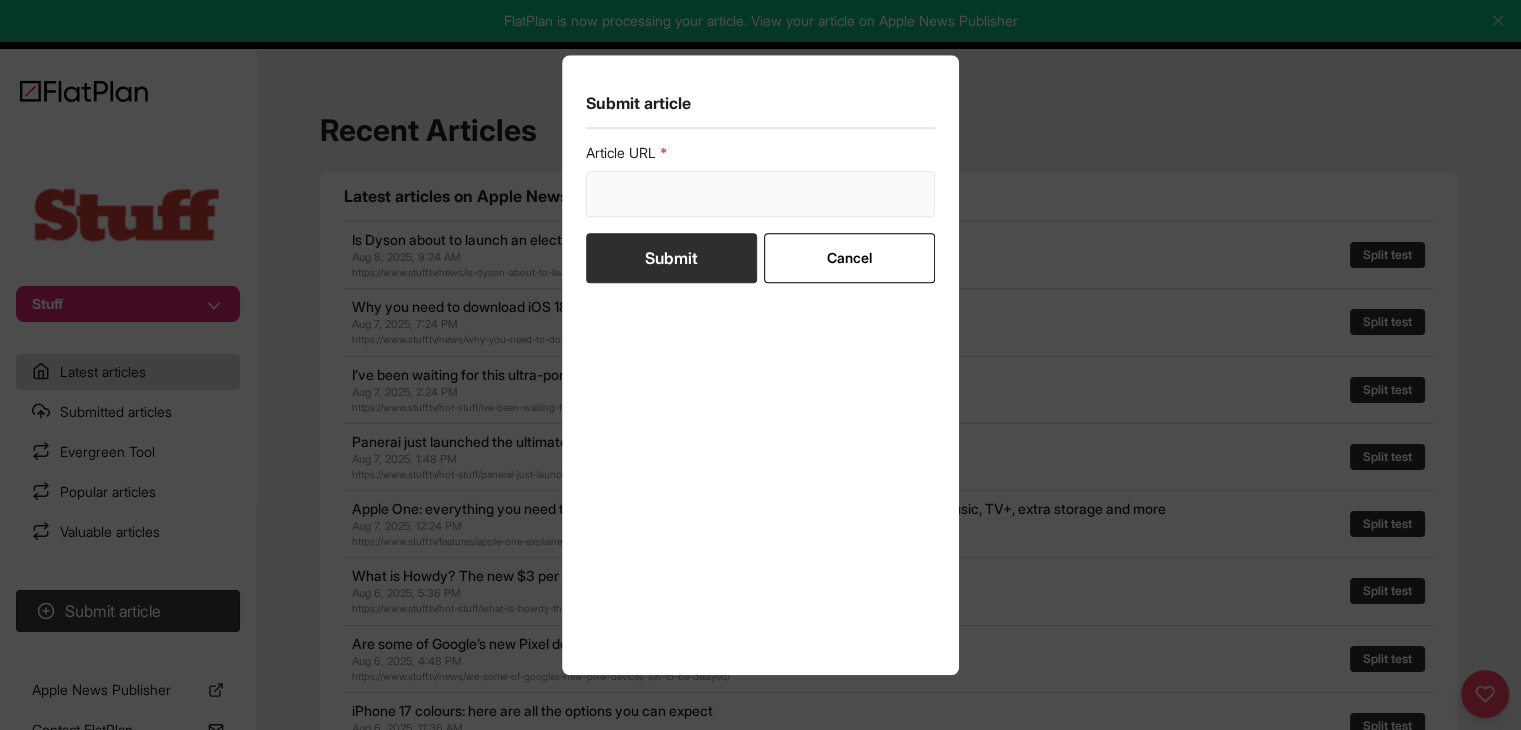 click at bounding box center (761, 194) 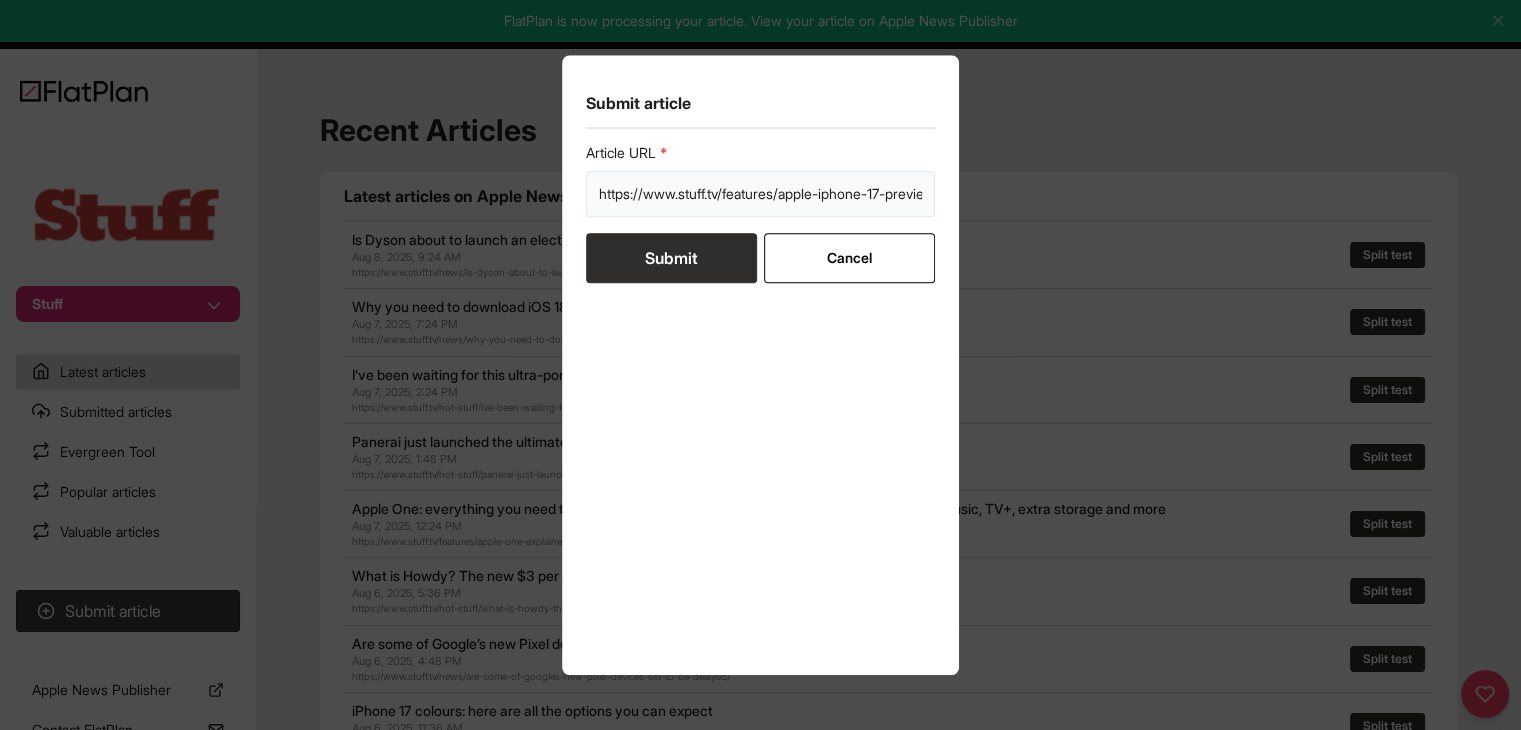 scroll, scrollTop: 0, scrollLeft: 46, axis: horizontal 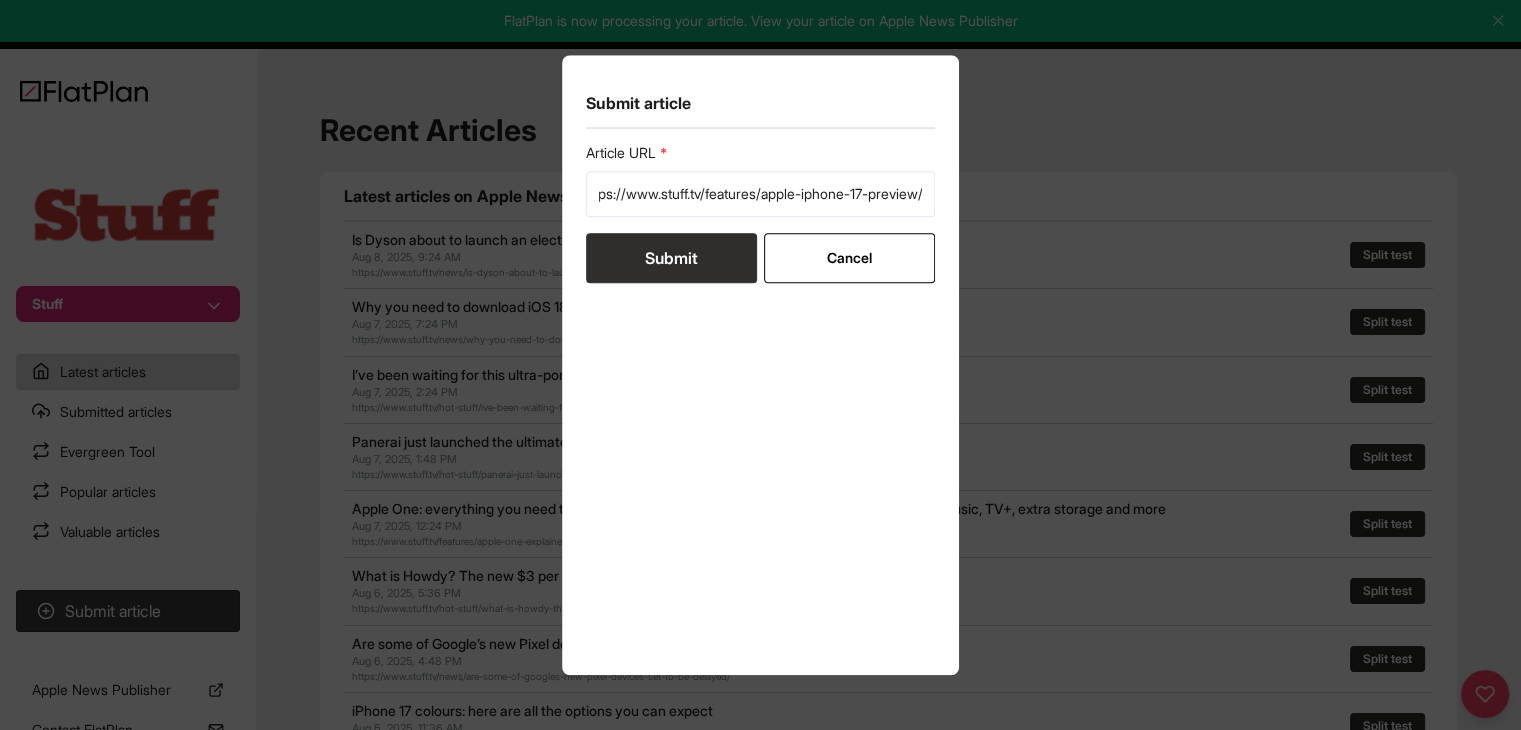 click on "Article URL https://www.stuff.tv/features/apple-iphone-17-preview/ Submit Cancel" at bounding box center [761, 213] 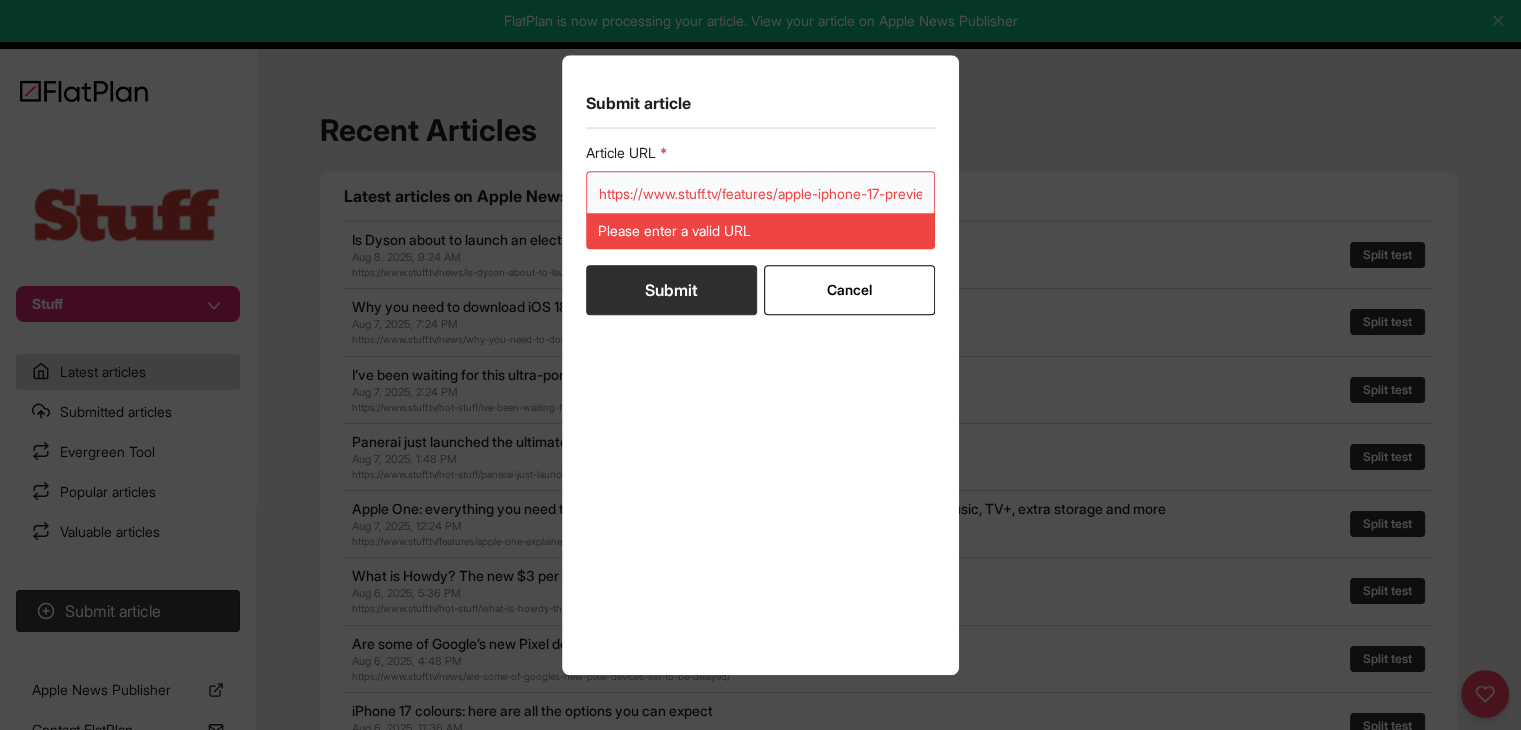 click on "https://www.stuff.tv/features/apple-iphone-17-preview/" at bounding box center (761, 194) 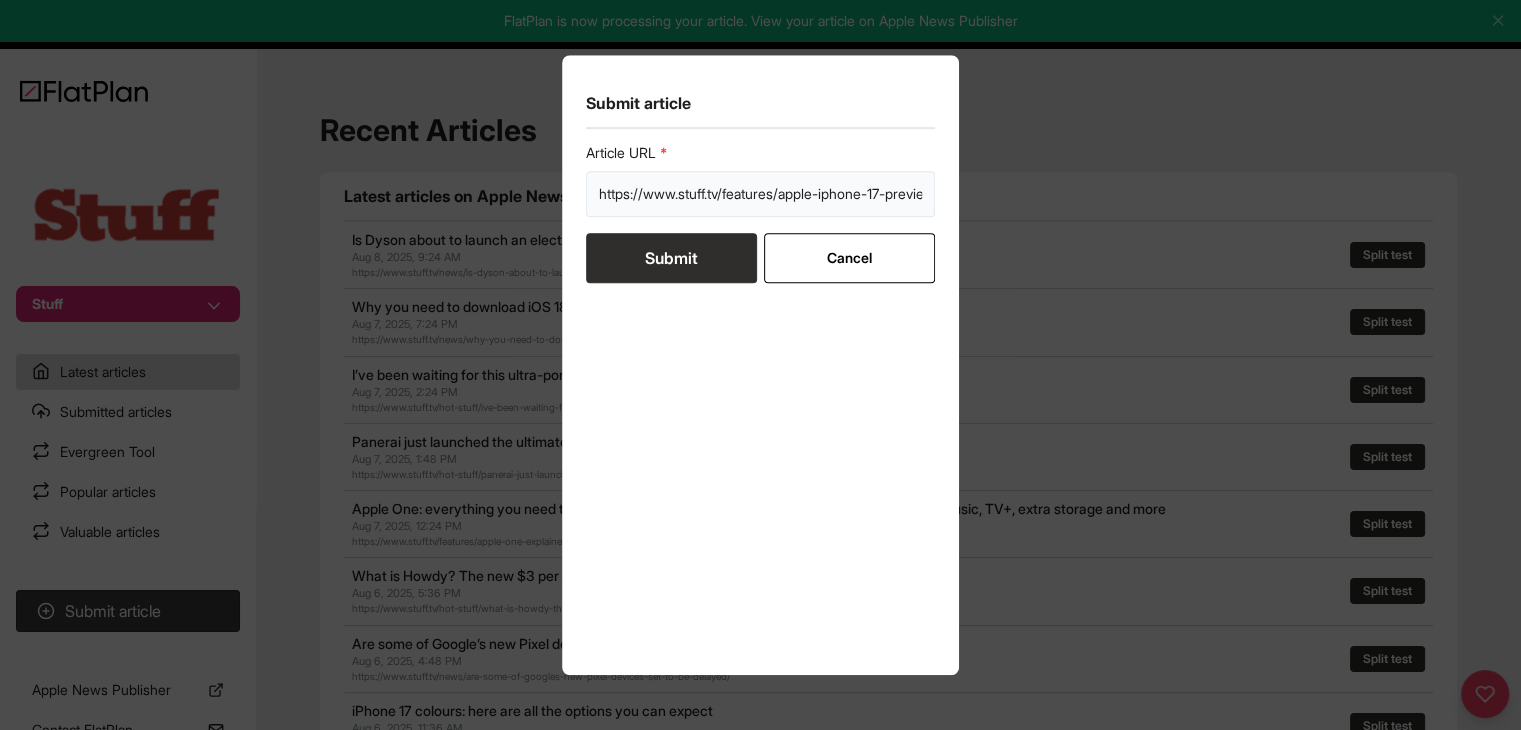 scroll, scrollTop: 0, scrollLeft: 42, axis: horizontal 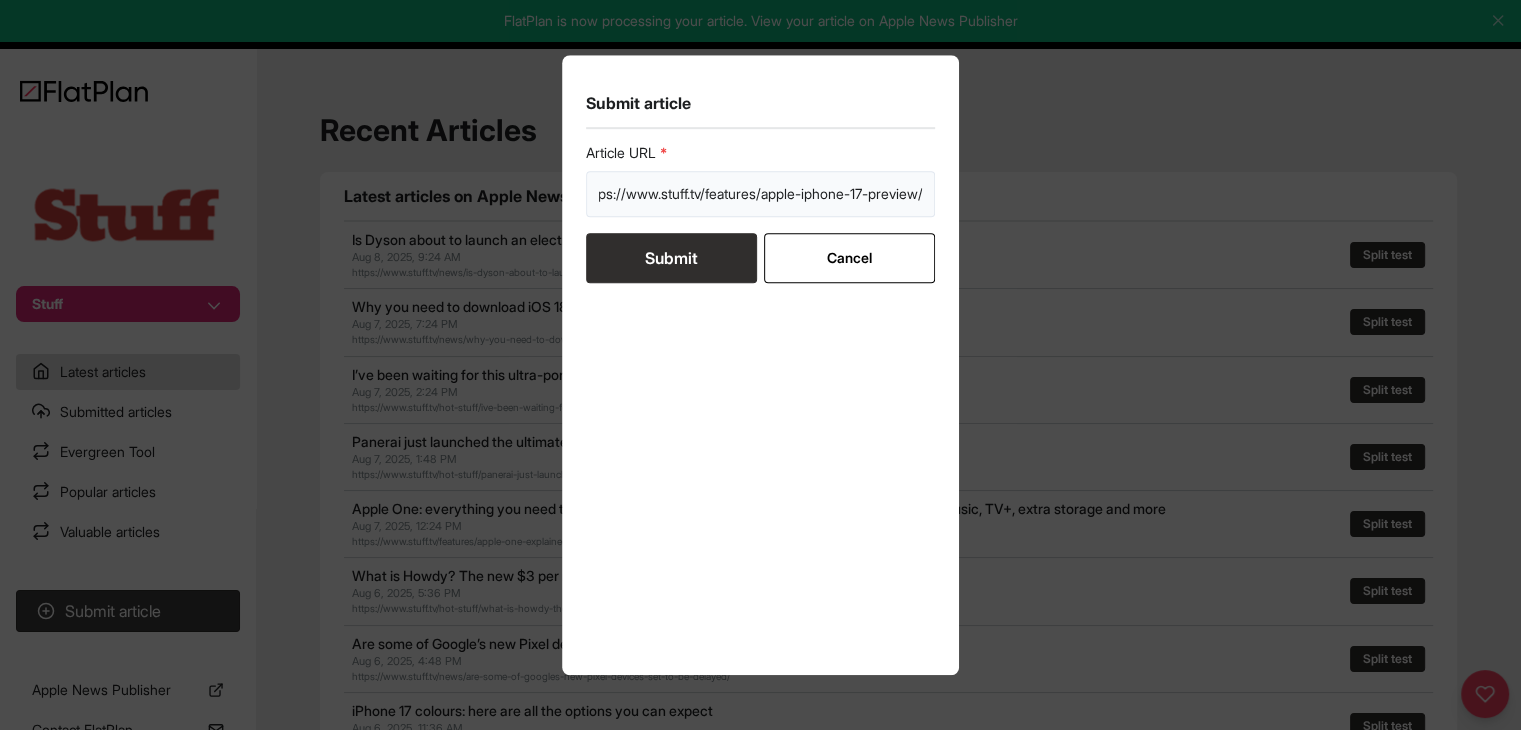 type on "https://www.stuff.tv/features/apple-iphone-17-preview/" 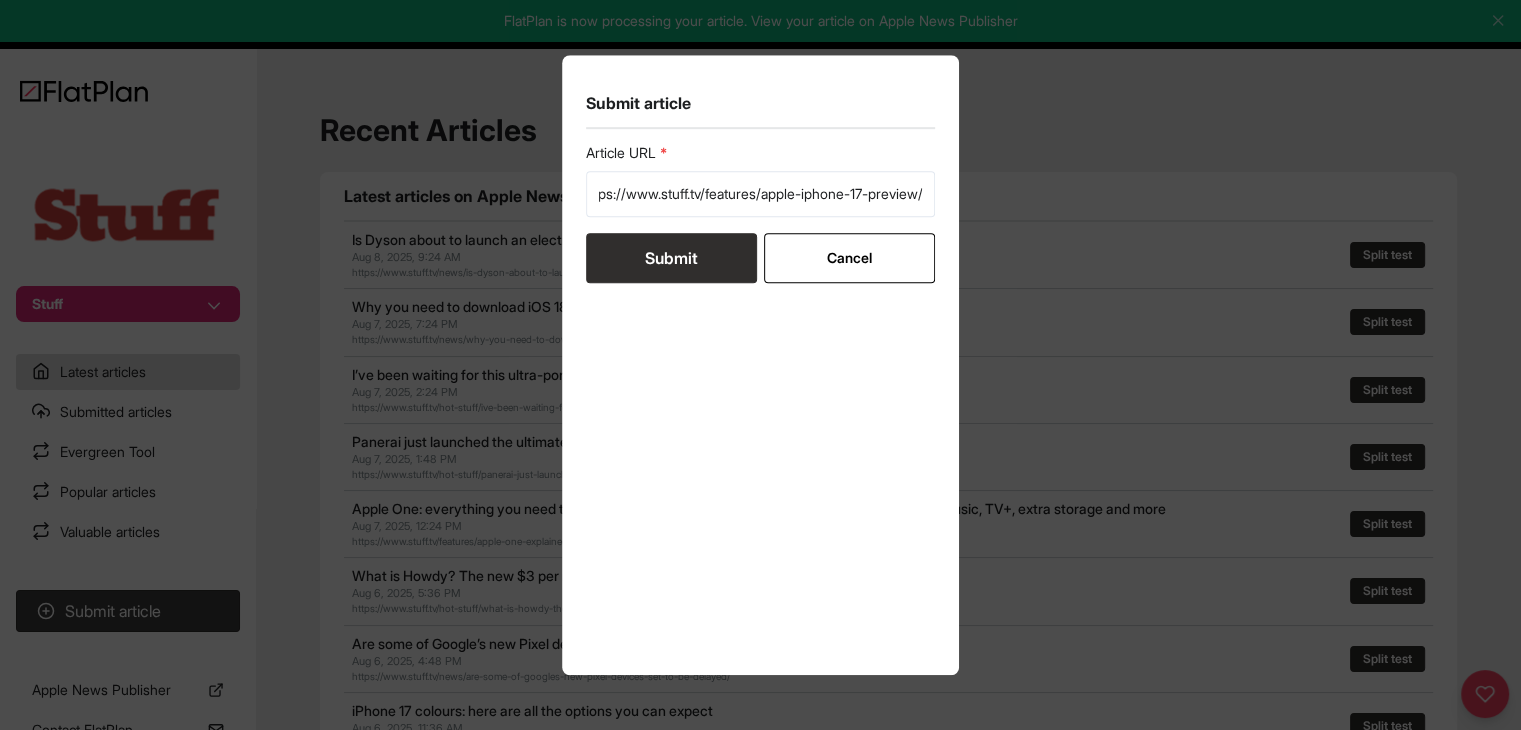 scroll, scrollTop: 0, scrollLeft: 0, axis: both 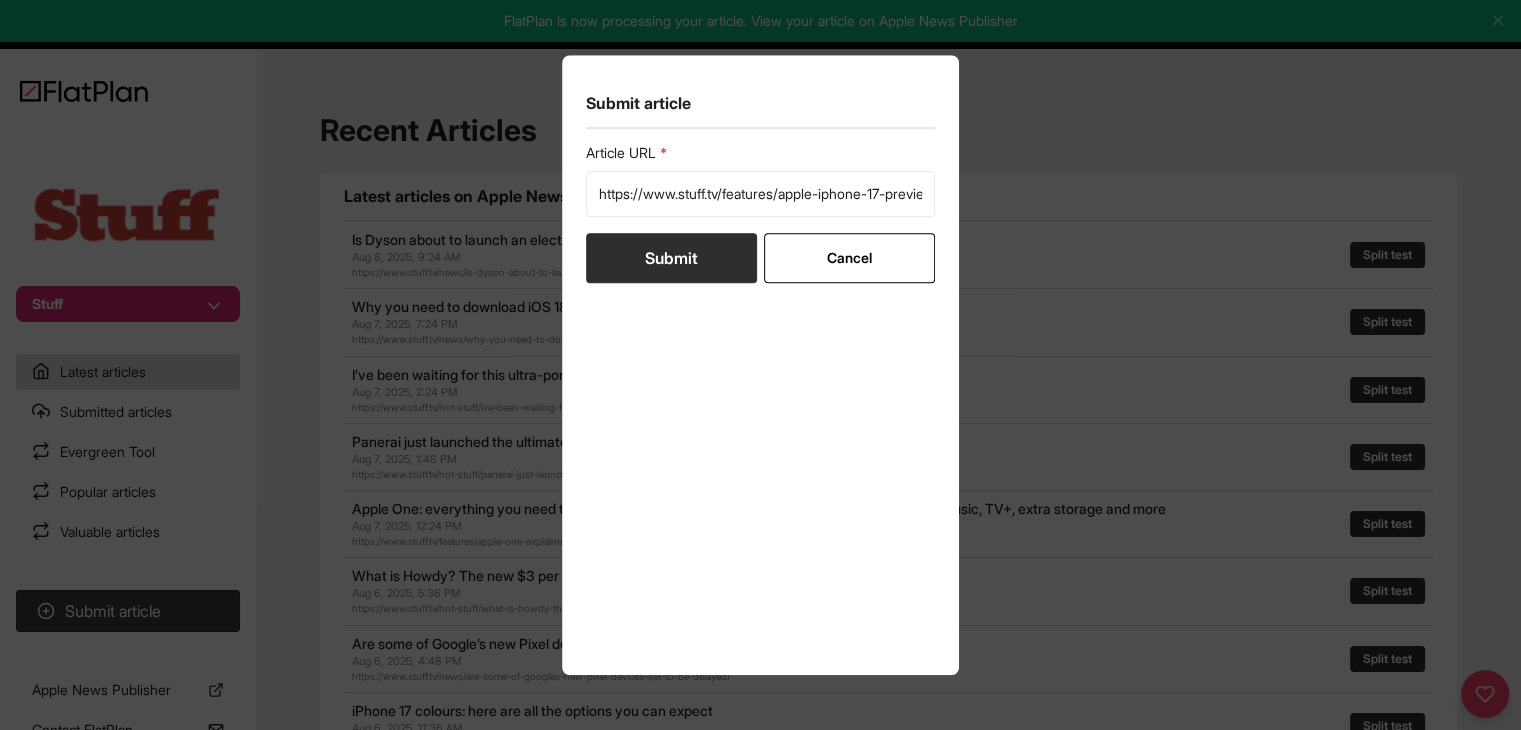 click on "Submit" at bounding box center (671, 258) 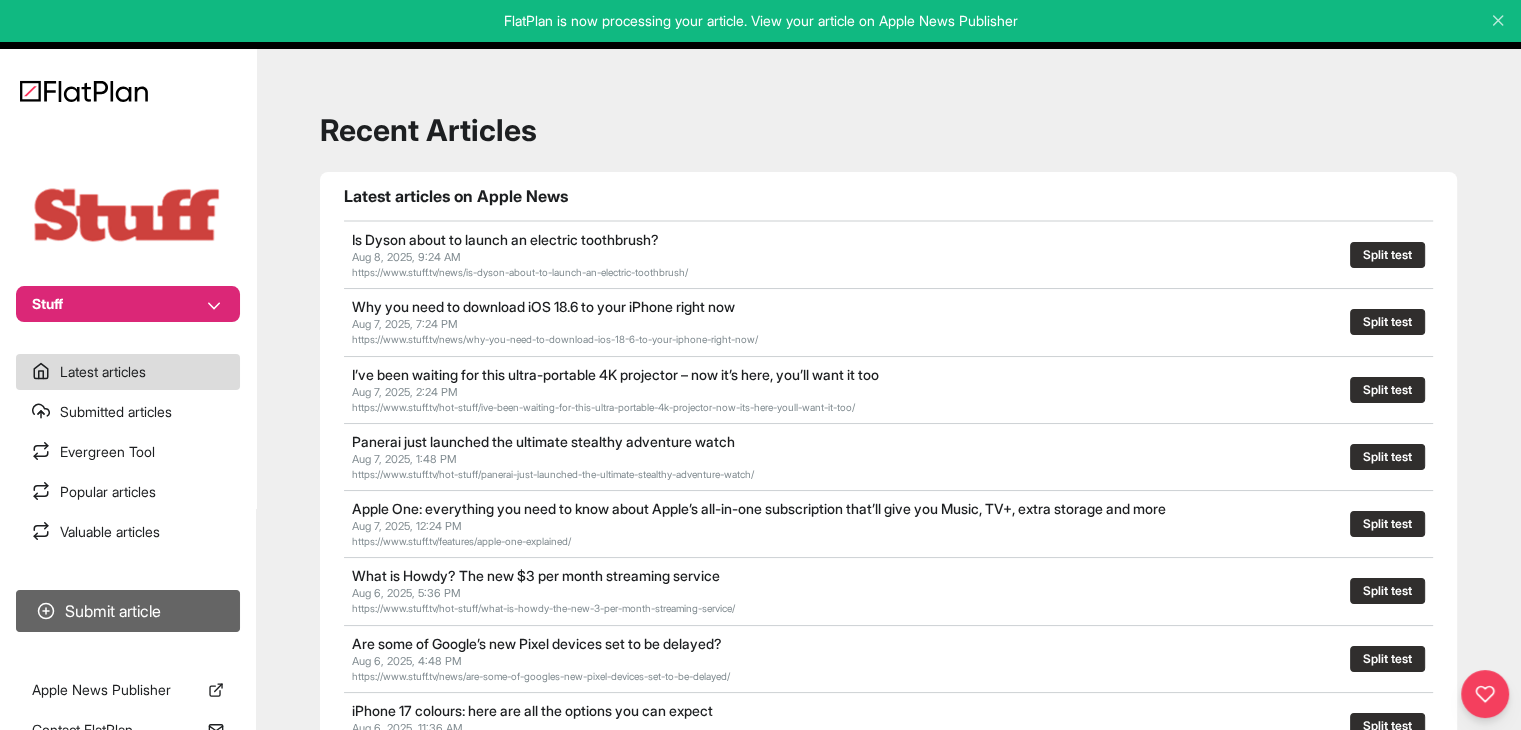 click on "Submit article" at bounding box center (128, 611) 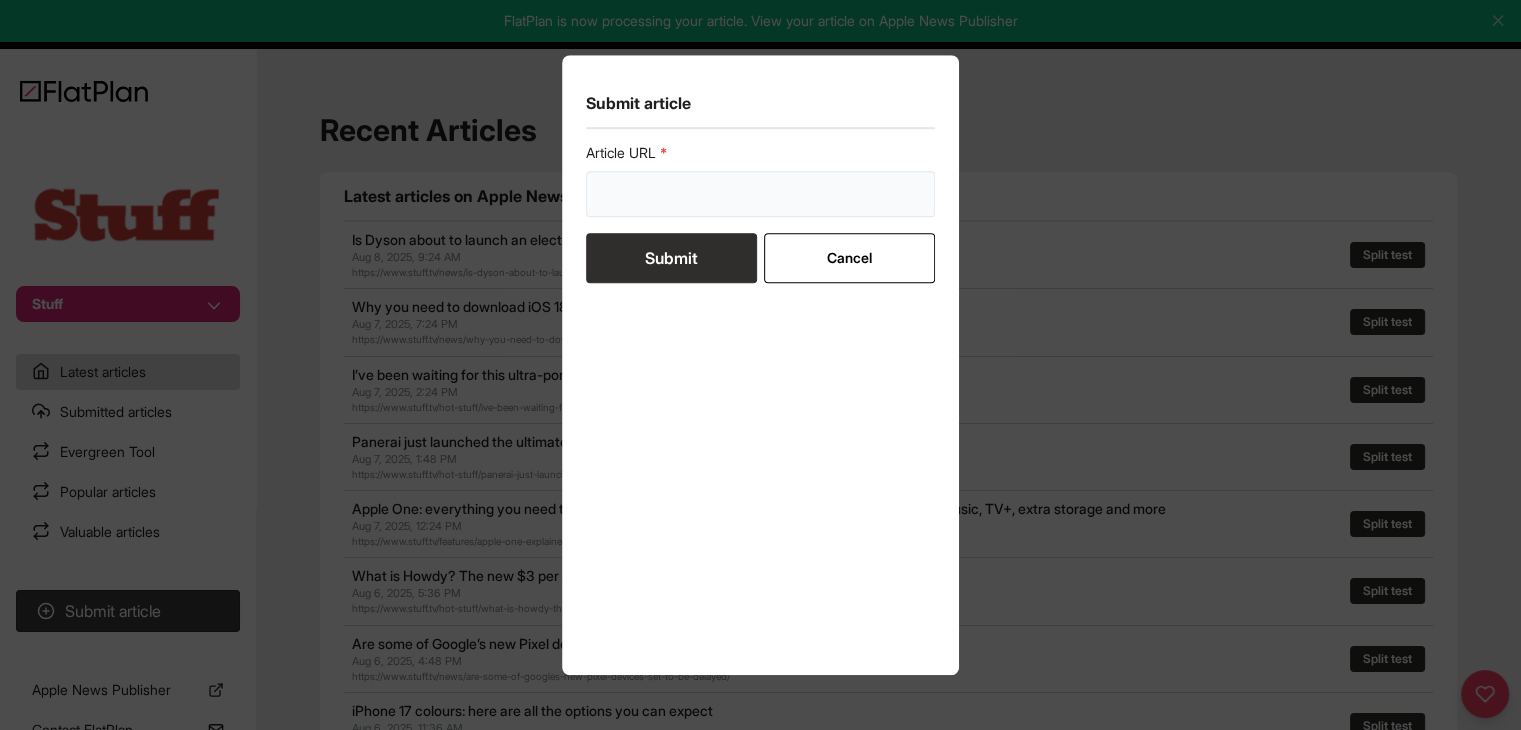 click at bounding box center (761, 194) 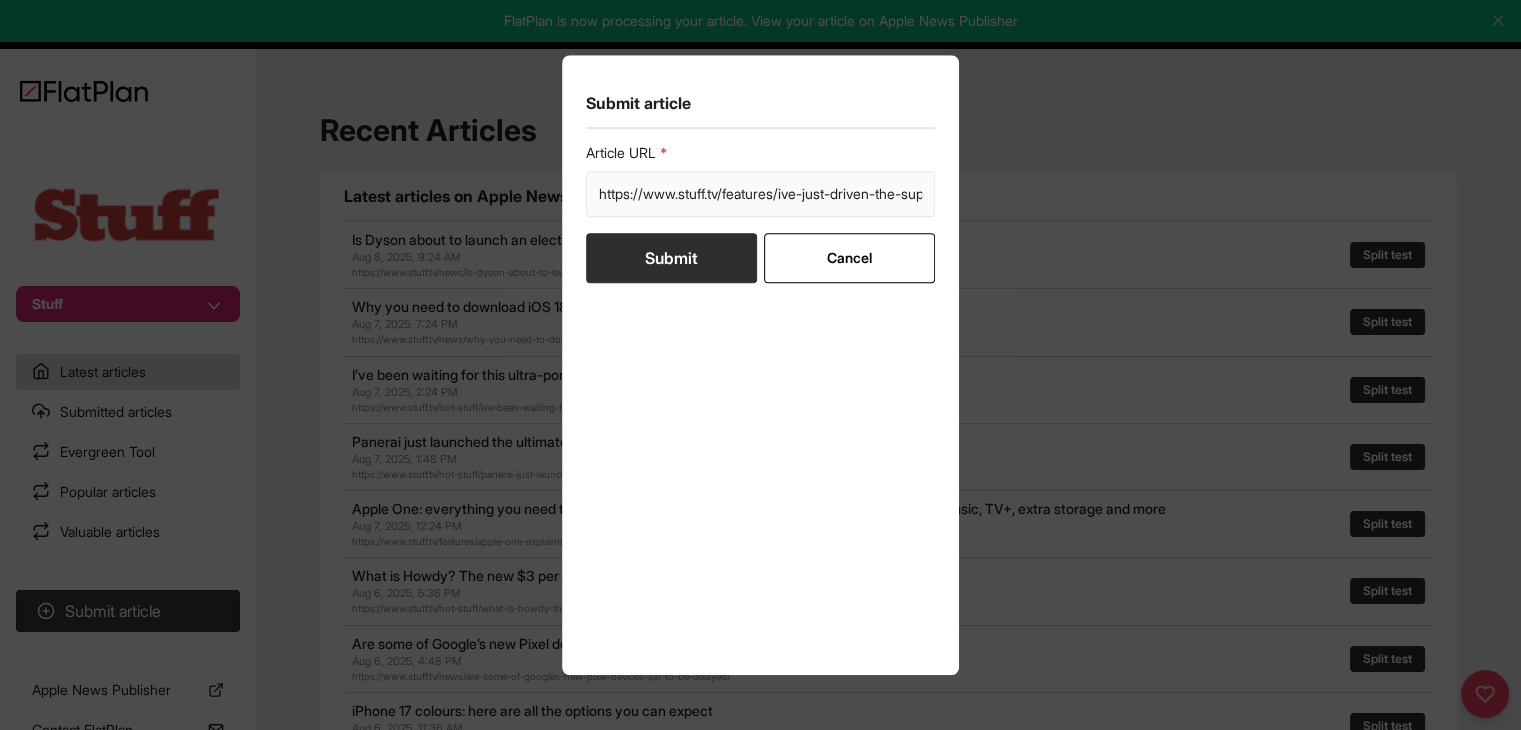scroll, scrollTop: 0, scrollLeft: 516, axis: horizontal 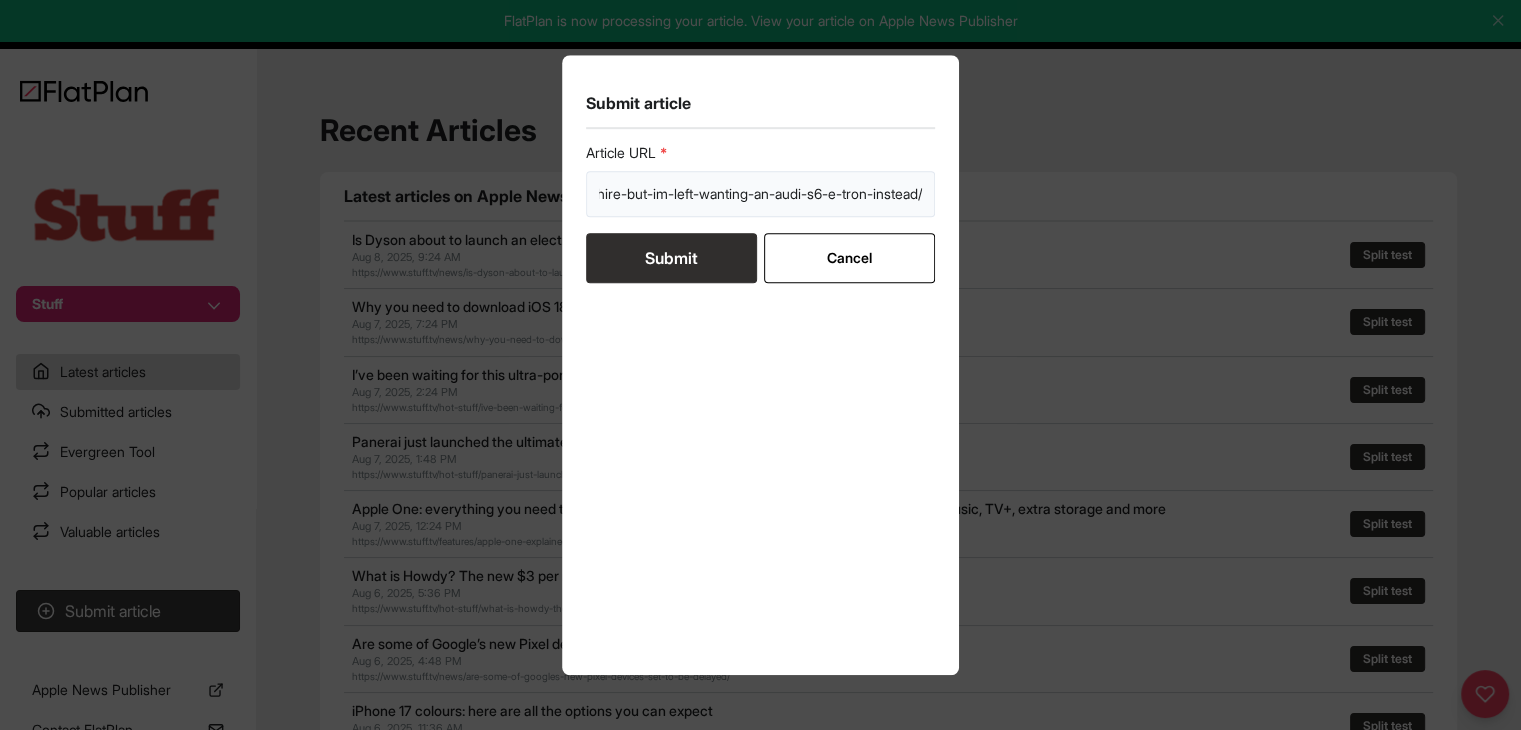 type on "https://www.stuff.tv/features/ive-just-driven-the-super-fast-lucid-air-sapphire-but-im-left-wanting-an-audi-s6-e-tron-instead/" 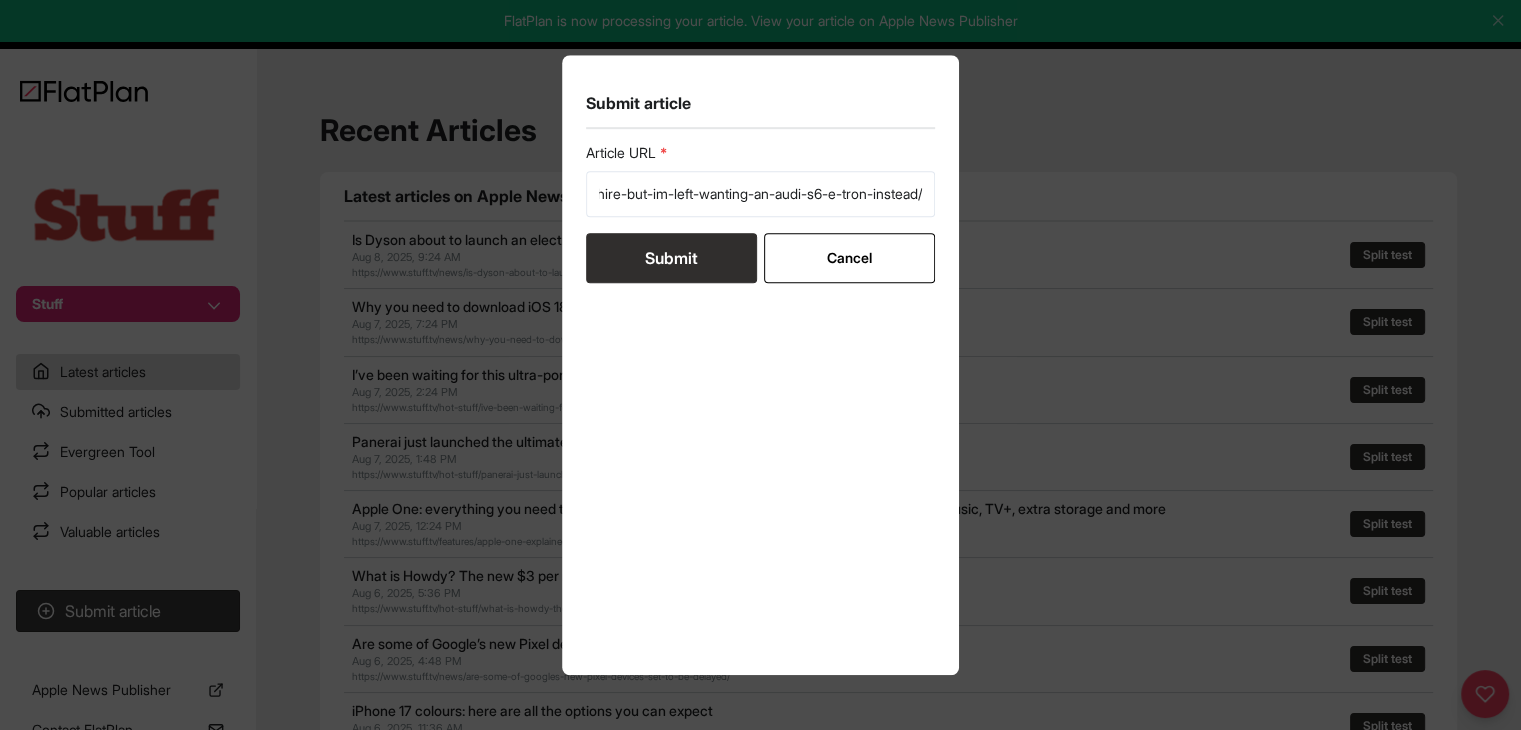 scroll, scrollTop: 0, scrollLeft: 0, axis: both 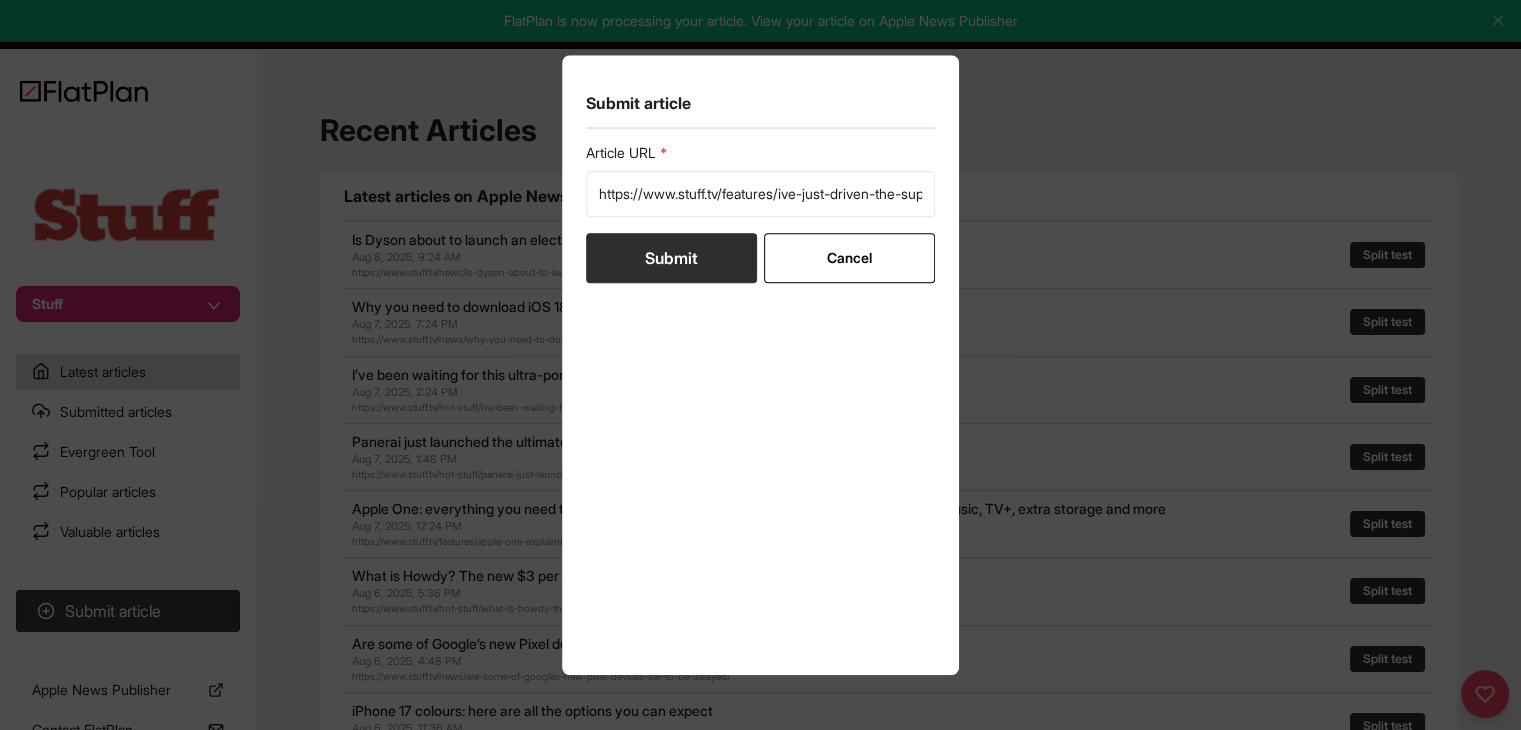 click on "Submit" at bounding box center [671, 258] 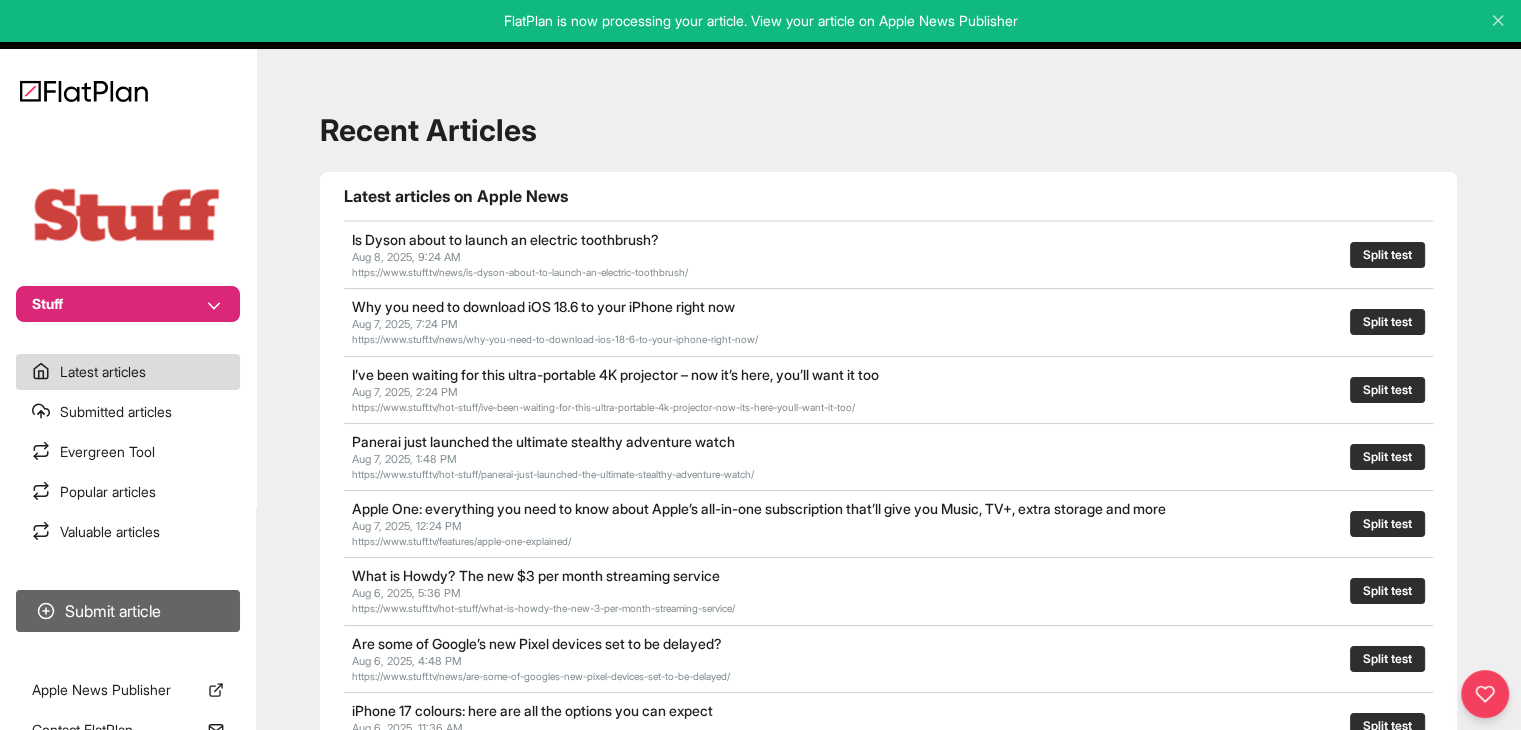 click on "Submit article" at bounding box center (128, 611) 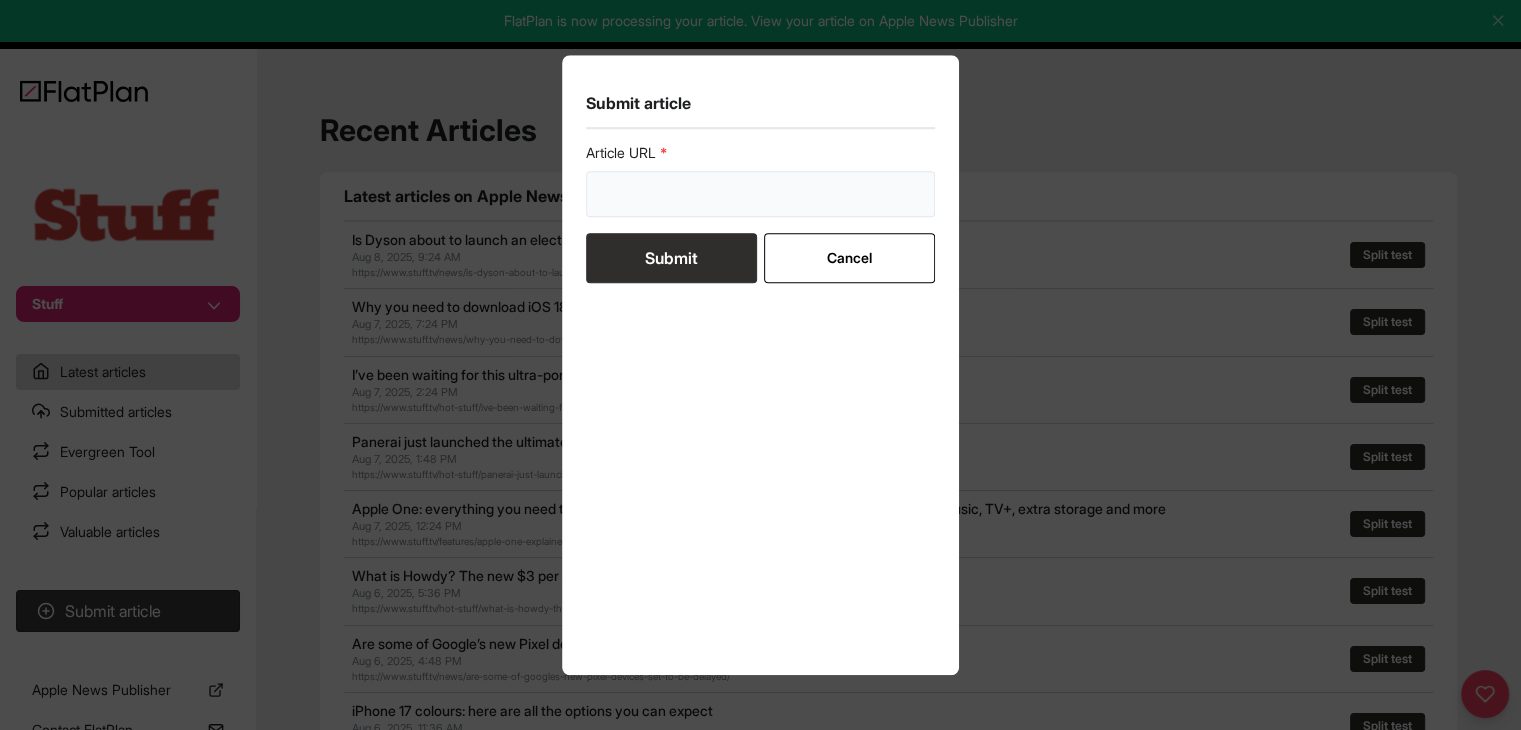 click at bounding box center [761, 194] 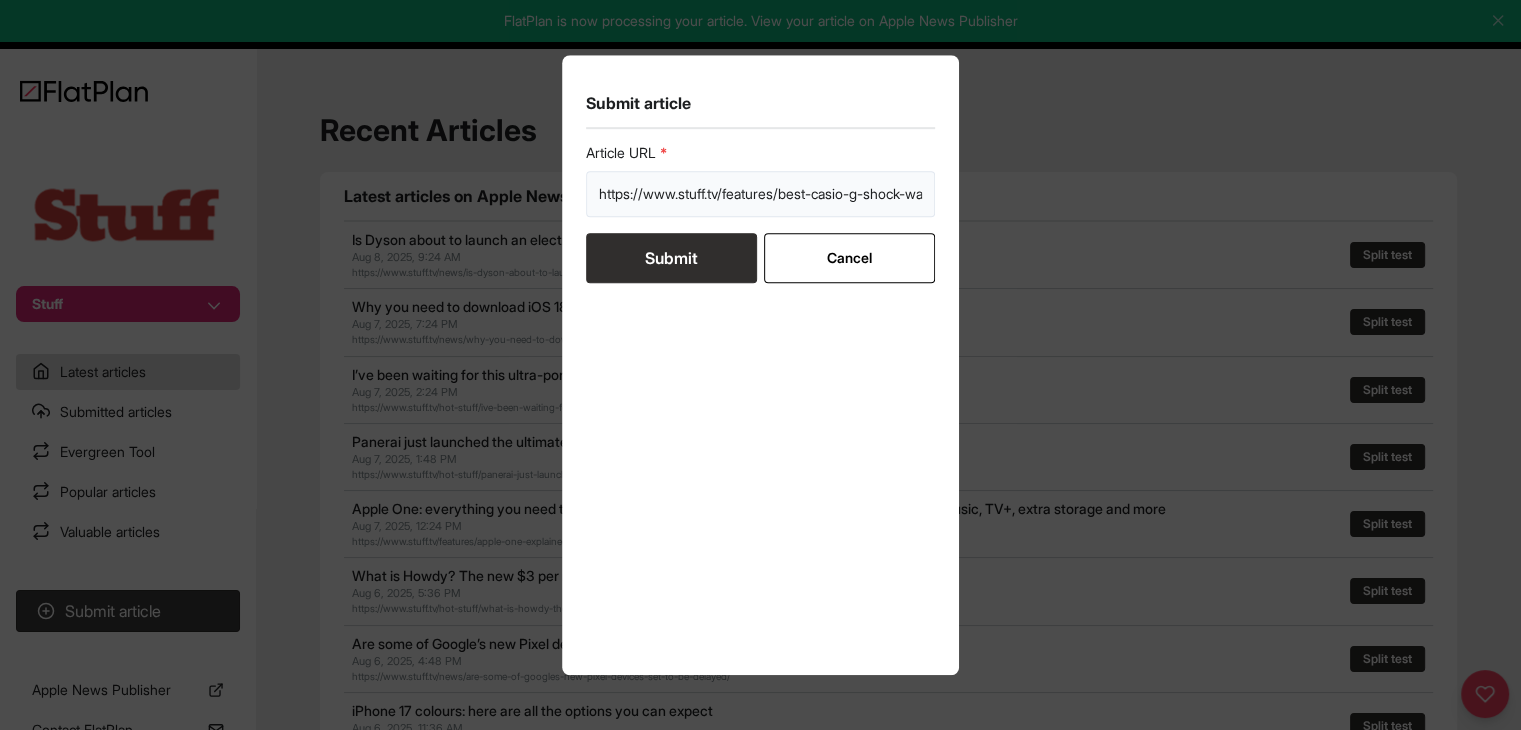 scroll, scrollTop: 0, scrollLeft: 72, axis: horizontal 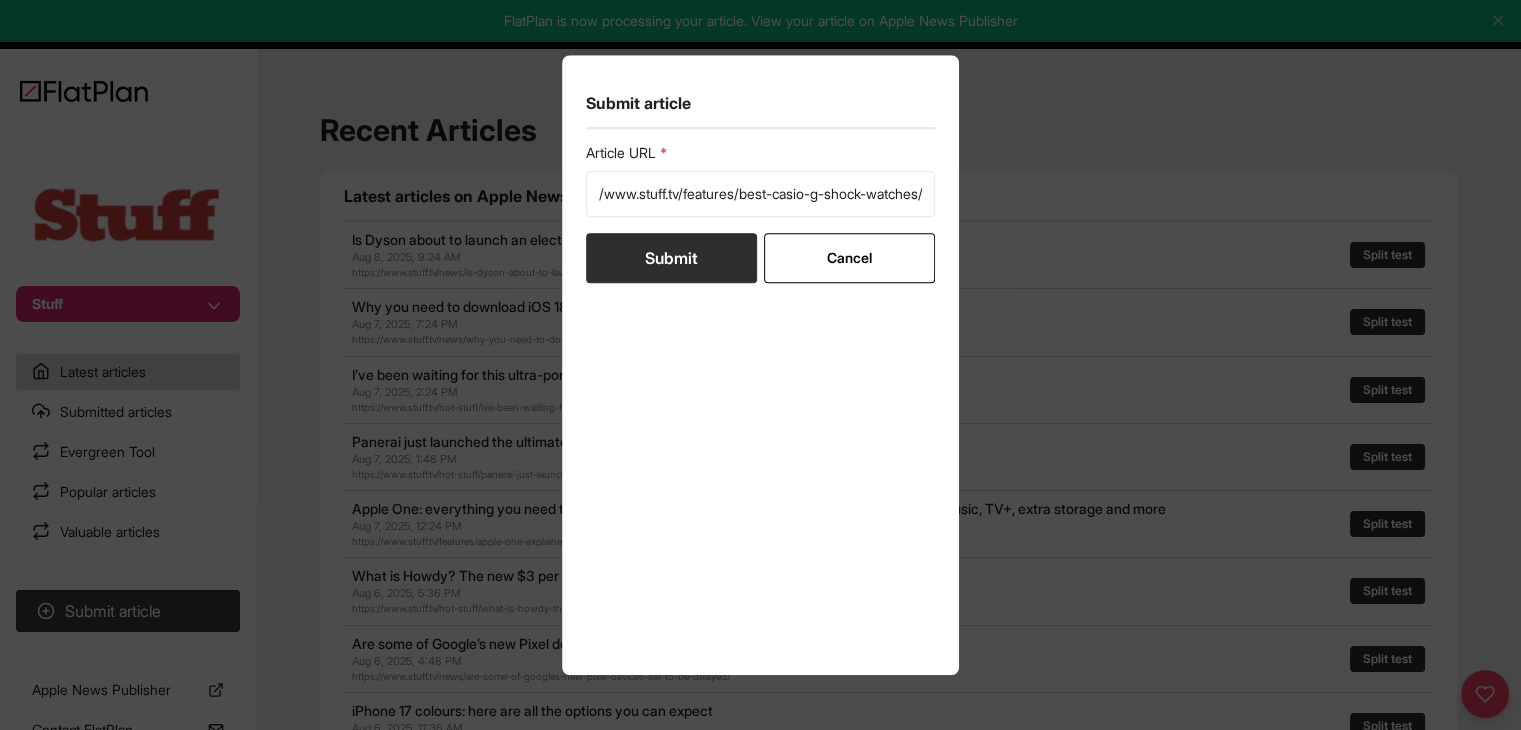 click on "Article URL https://www.stuff.tv/features/best-casio-g-shock-watches/ Submit Cancel" at bounding box center [761, 213] 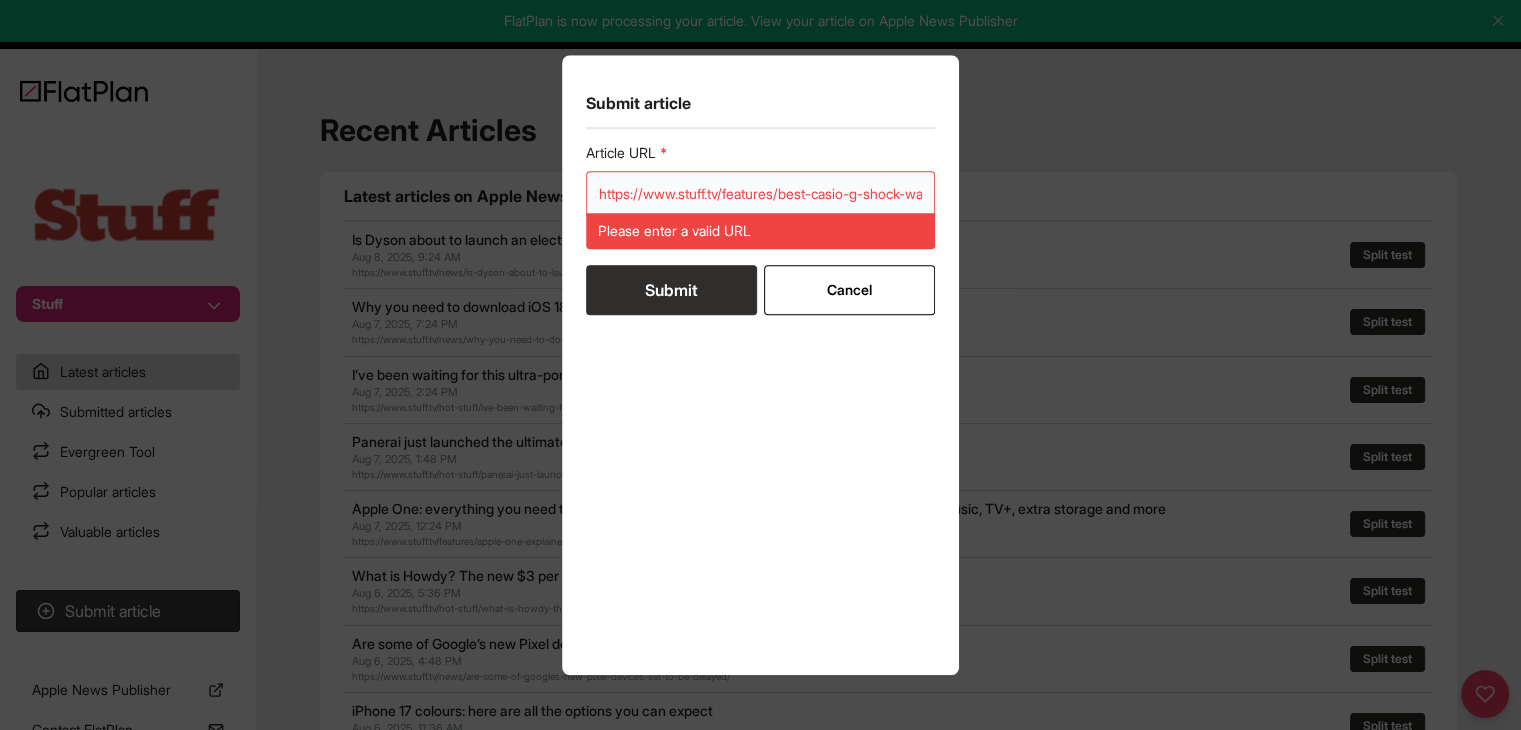 click on "https://www.stuff.tv/features/best-casio-g-shock-watches/" at bounding box center (761, 194) 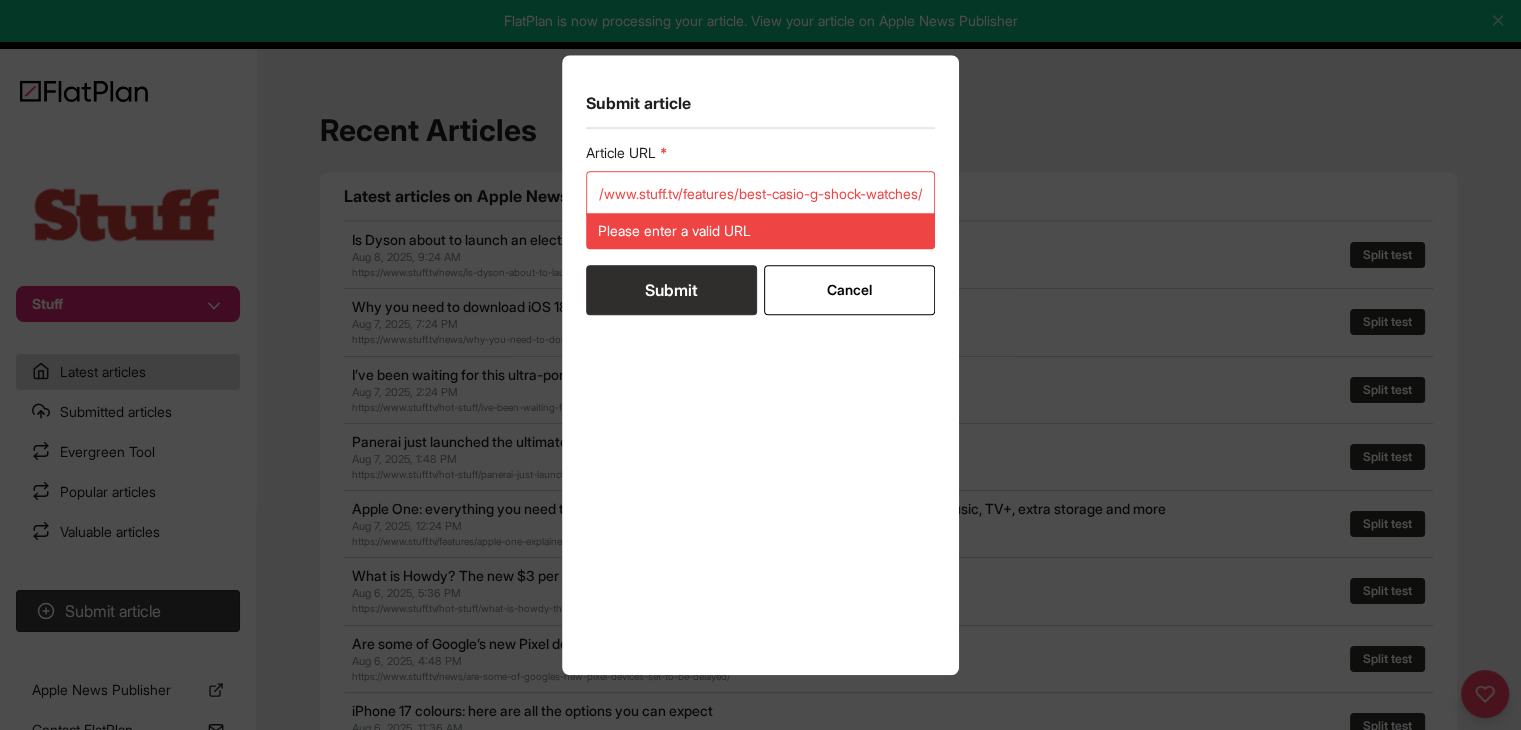 scroll, scrollTop: 0, scrollLeft: 0, axis: both 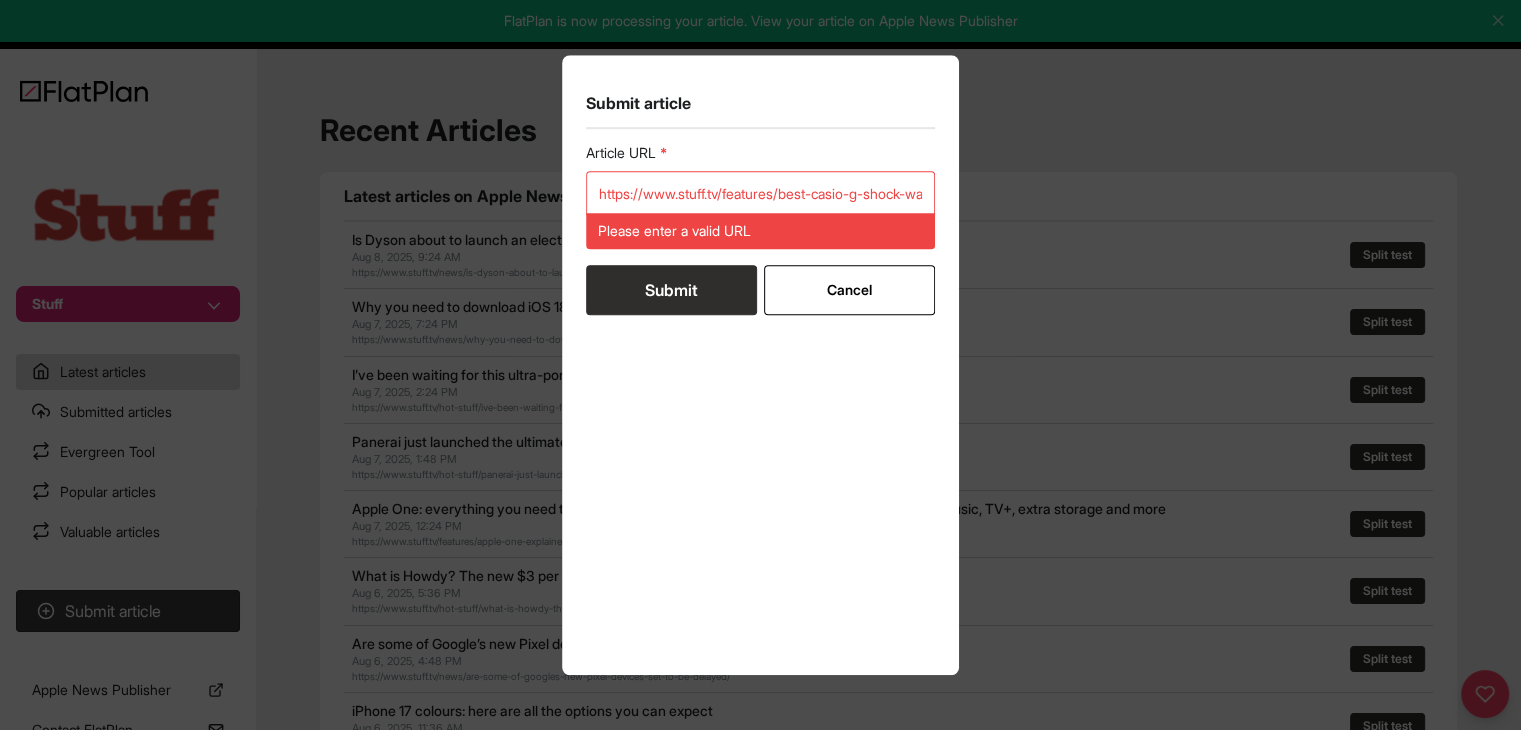 click on "Submit" at bounding box center (671, 290) 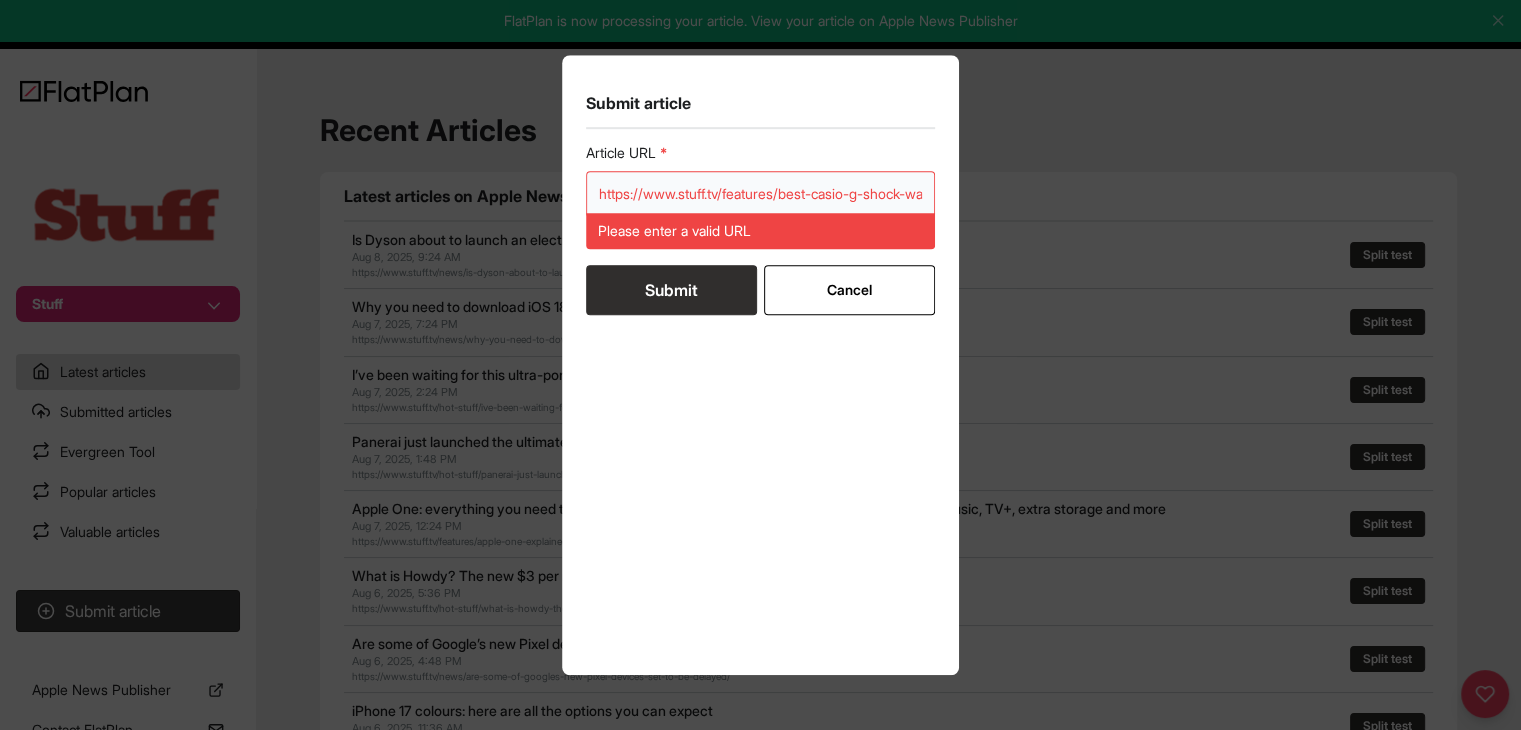 click on "https://www.stuff.tv/features/best-casio-g-shock-watches/" at bounding box center [761, 194] 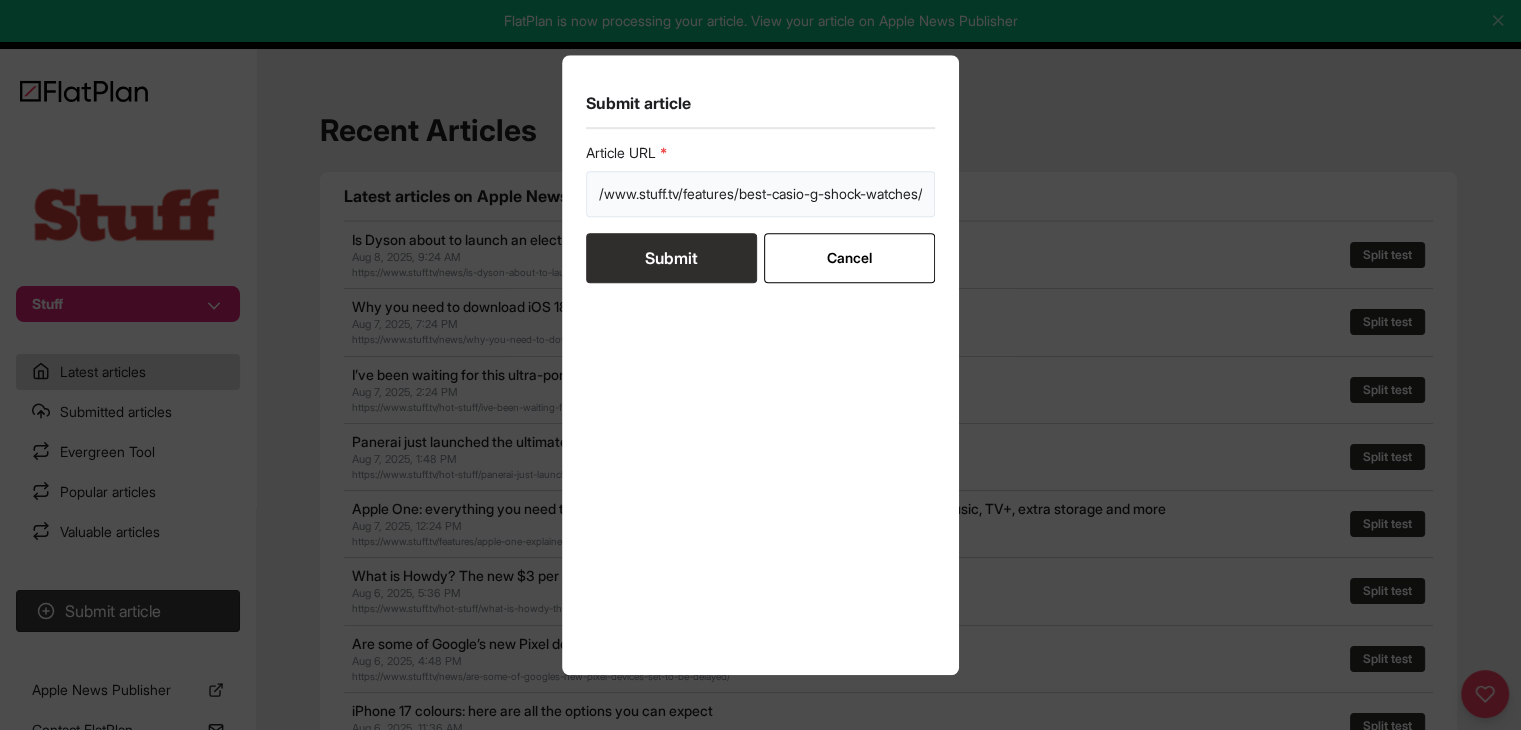 type on "https://www.stuff.tv/features/best-casio-g-shock-watches/" 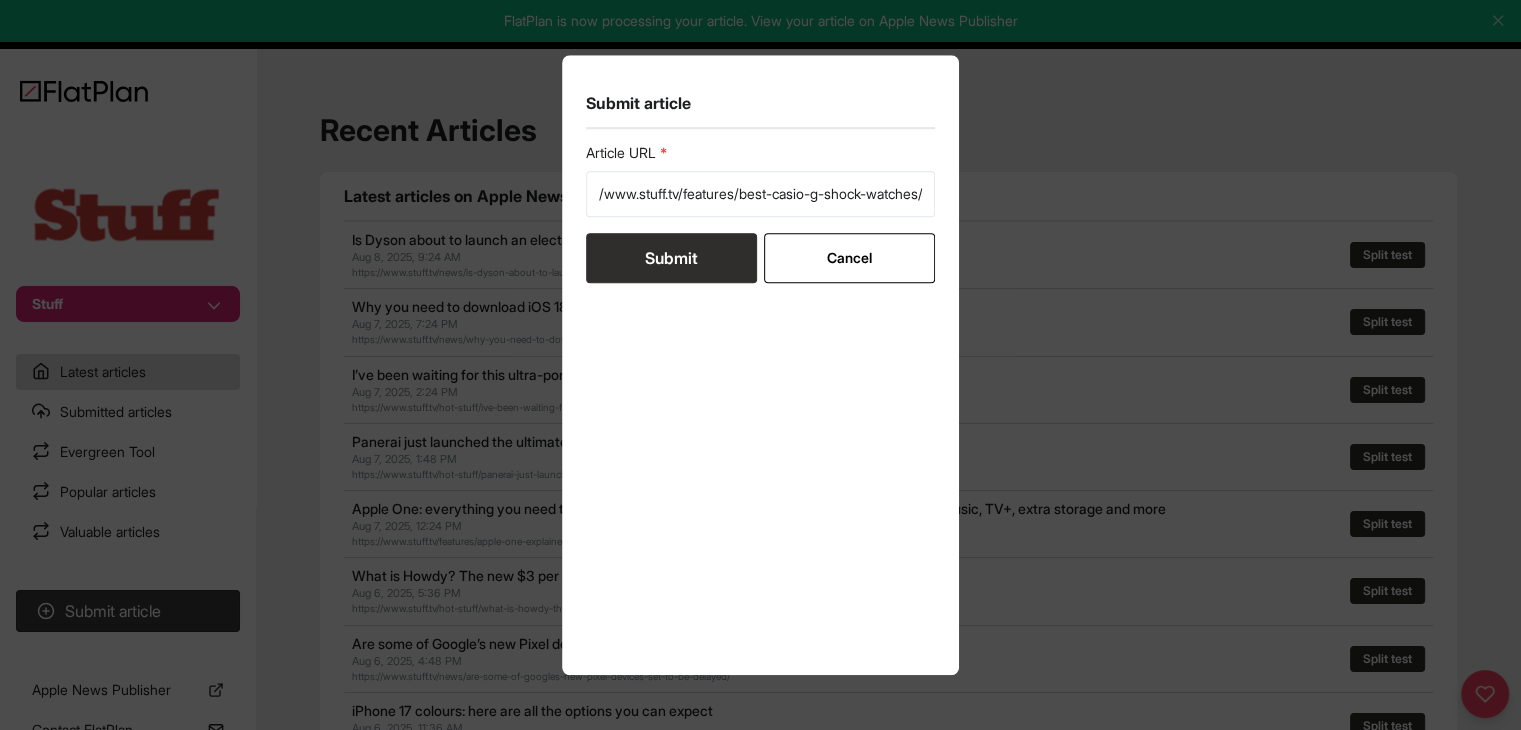 click on "Submit" at bounding box center (671, 258) 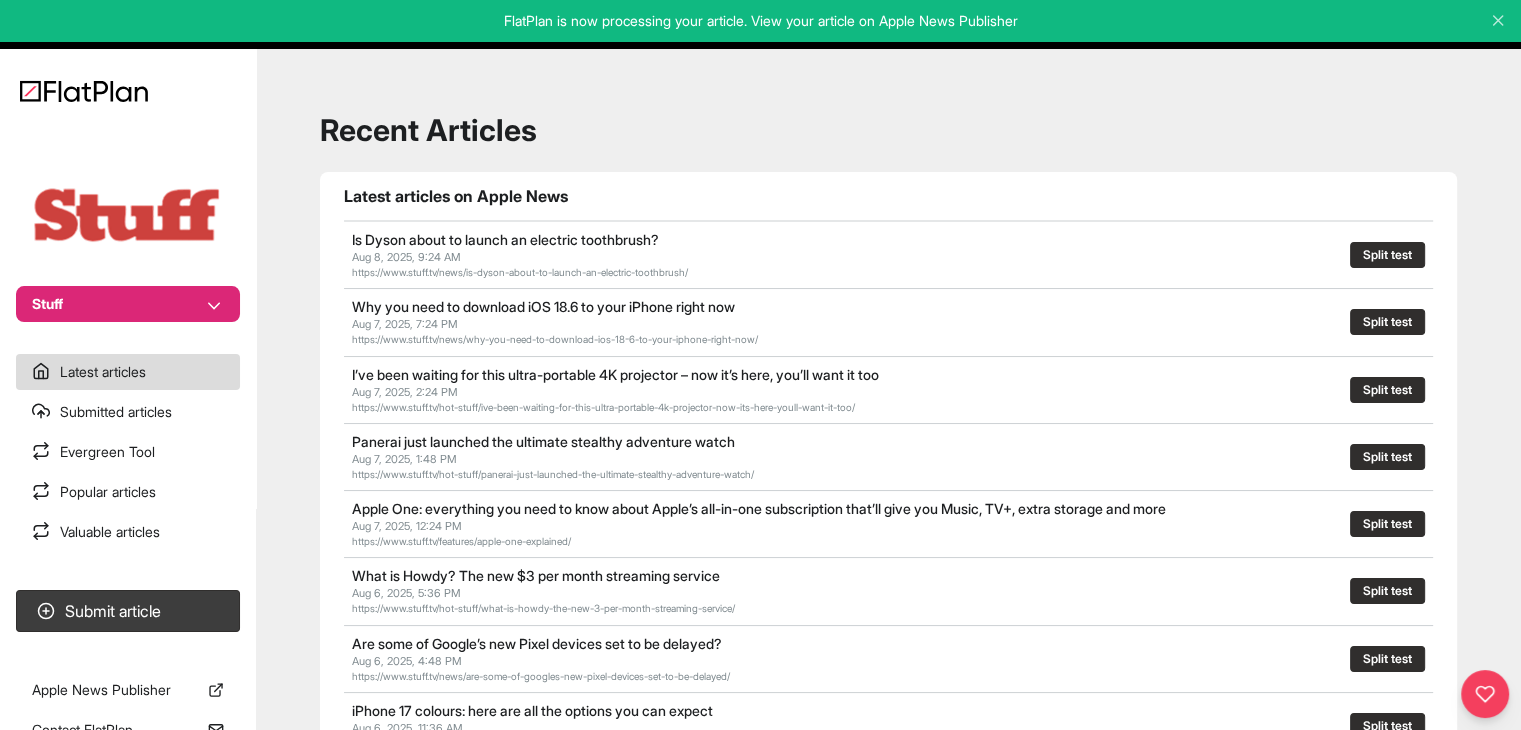 drag, startPoint x: 187, startPoint y: 301, endPoint x: 172, endPoint y: 317, distance: 21.931713 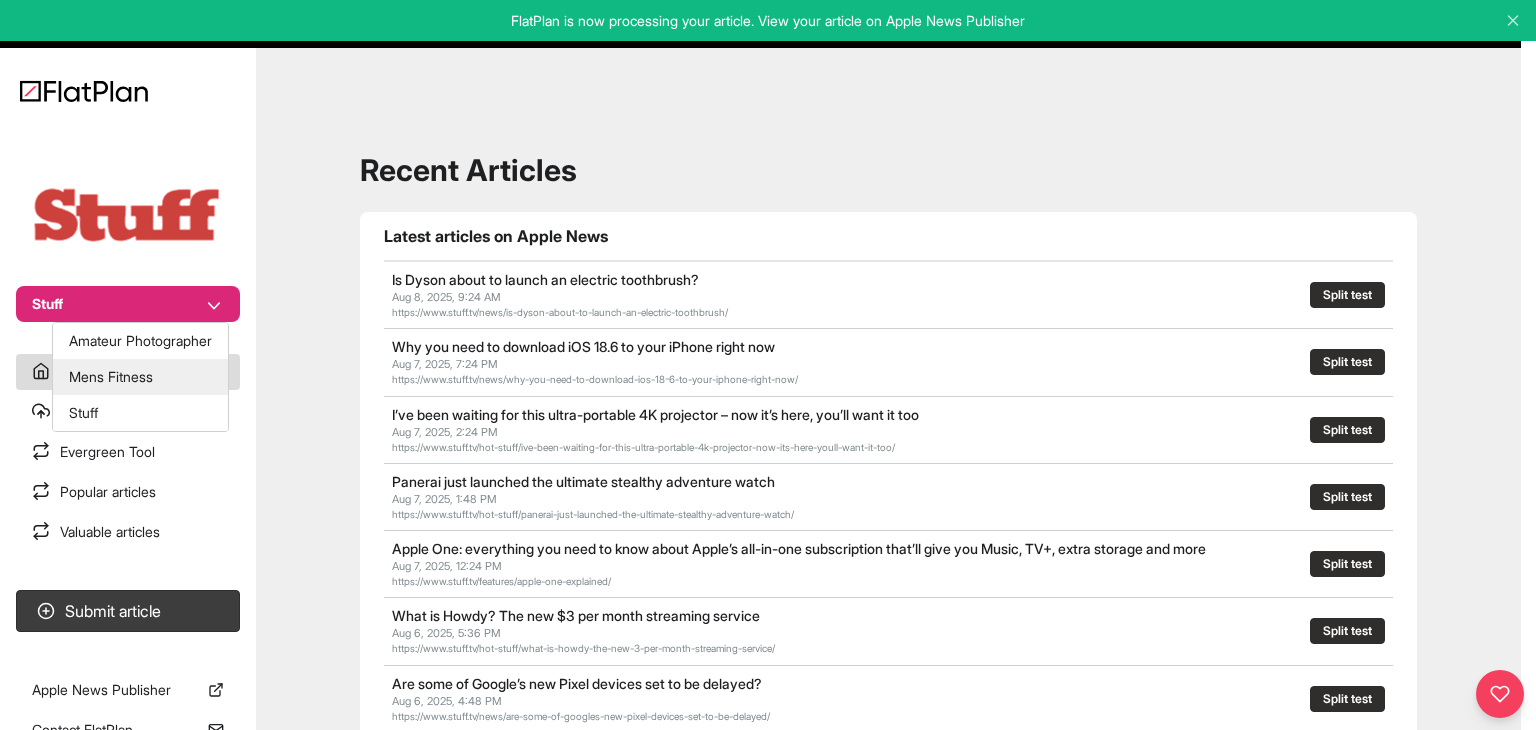 click on "Mens Fitness" at bounding box center (140, 377) 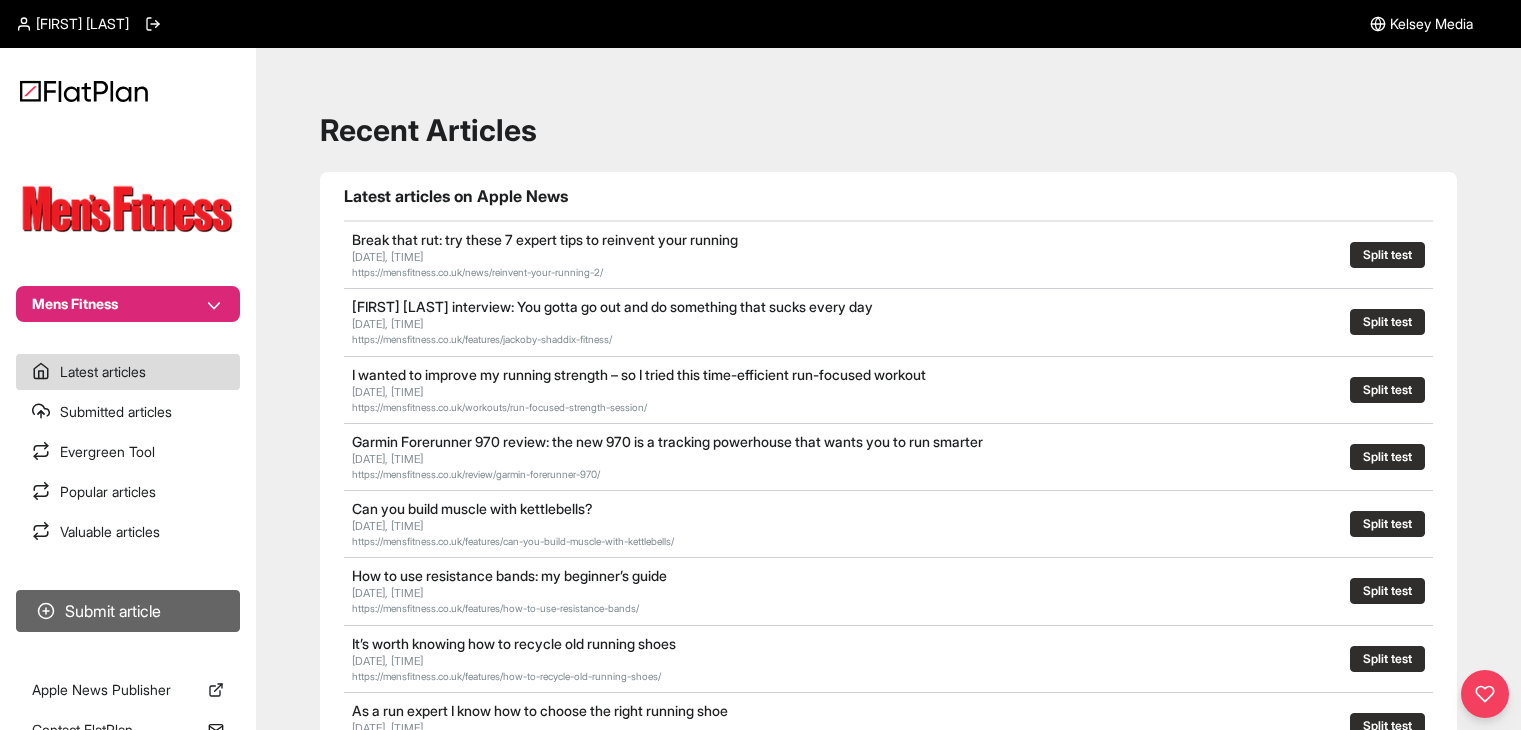 click on "Submit article" at bounding box center (128, 611) 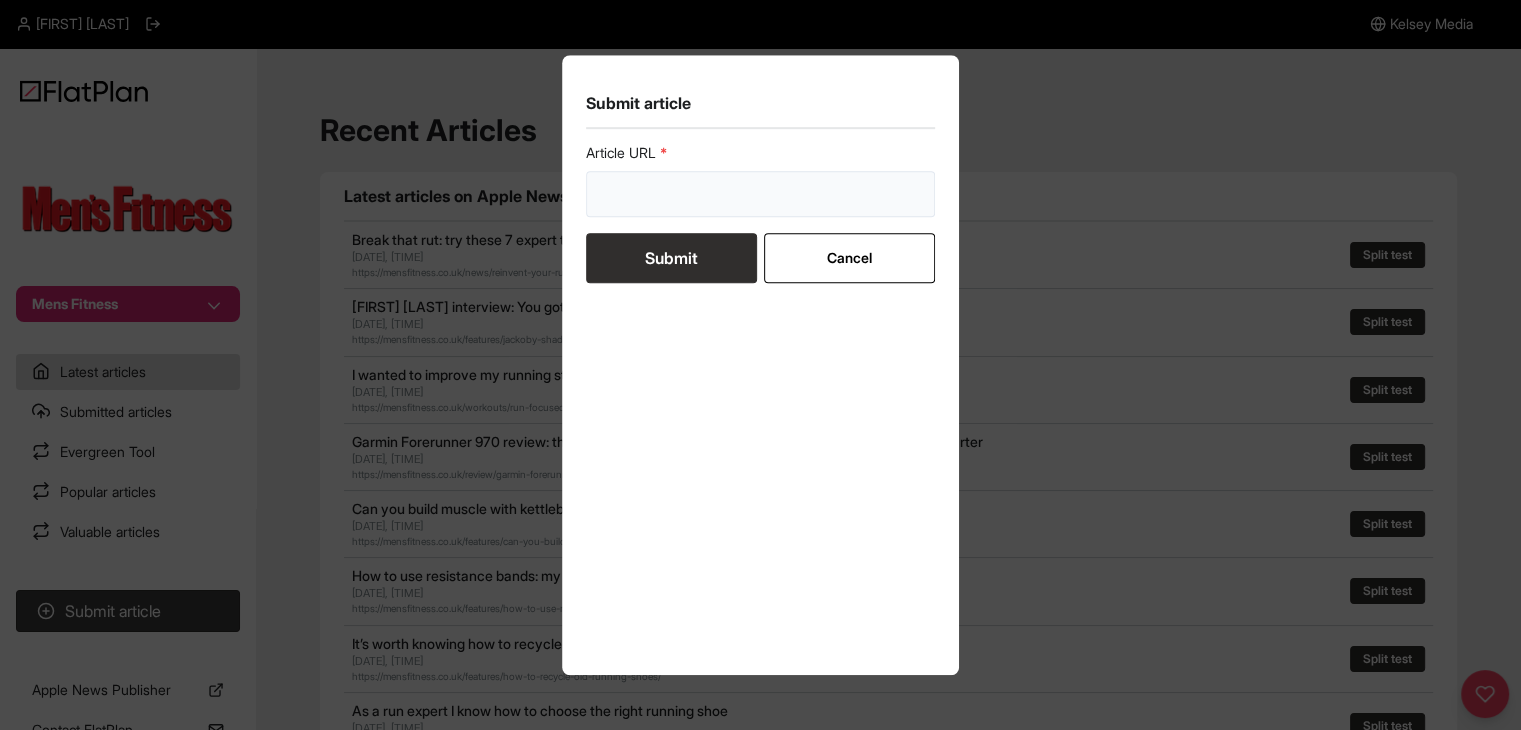 click at bounding box center (761, 194) 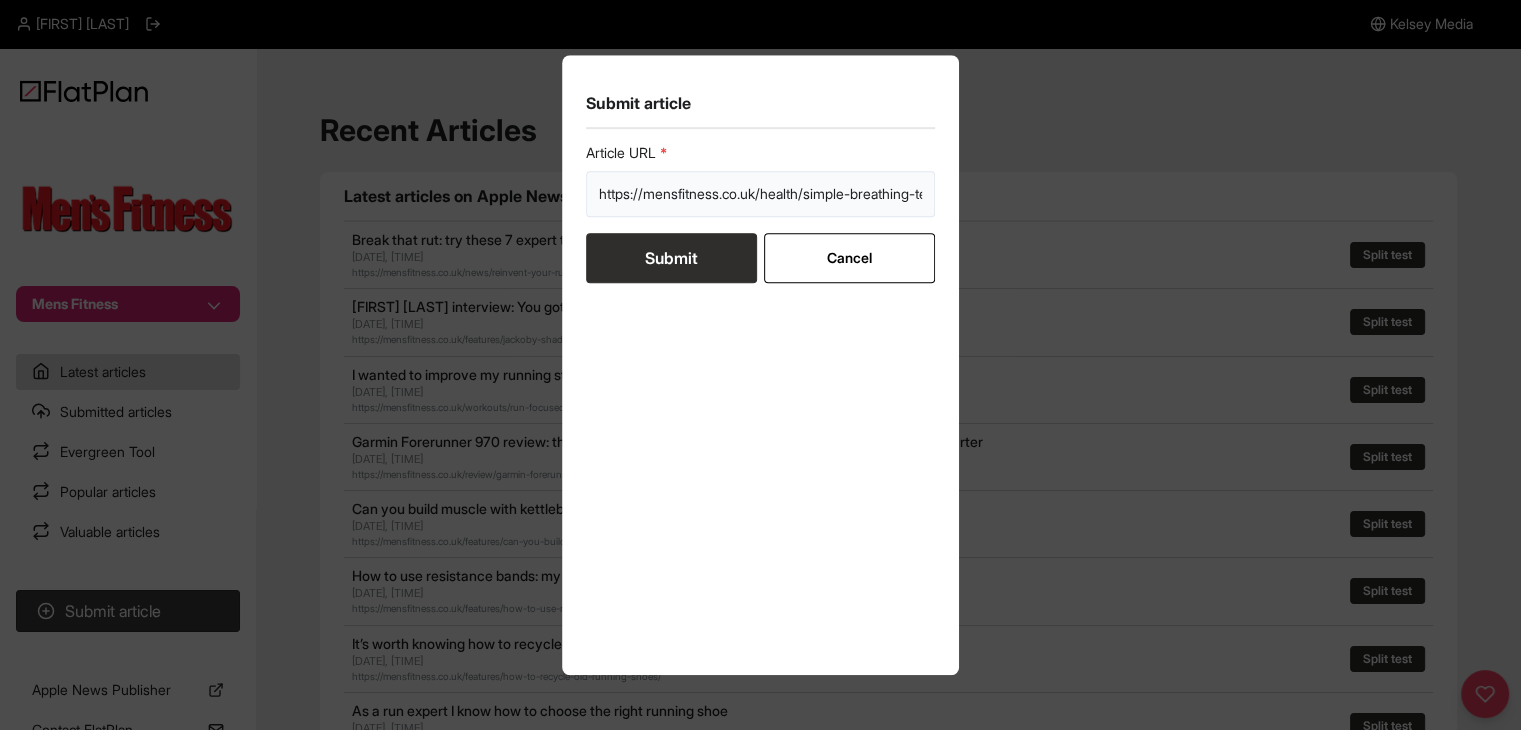 scroll, scrollTop: 0, scrollLeft: 92, axis: horizontal 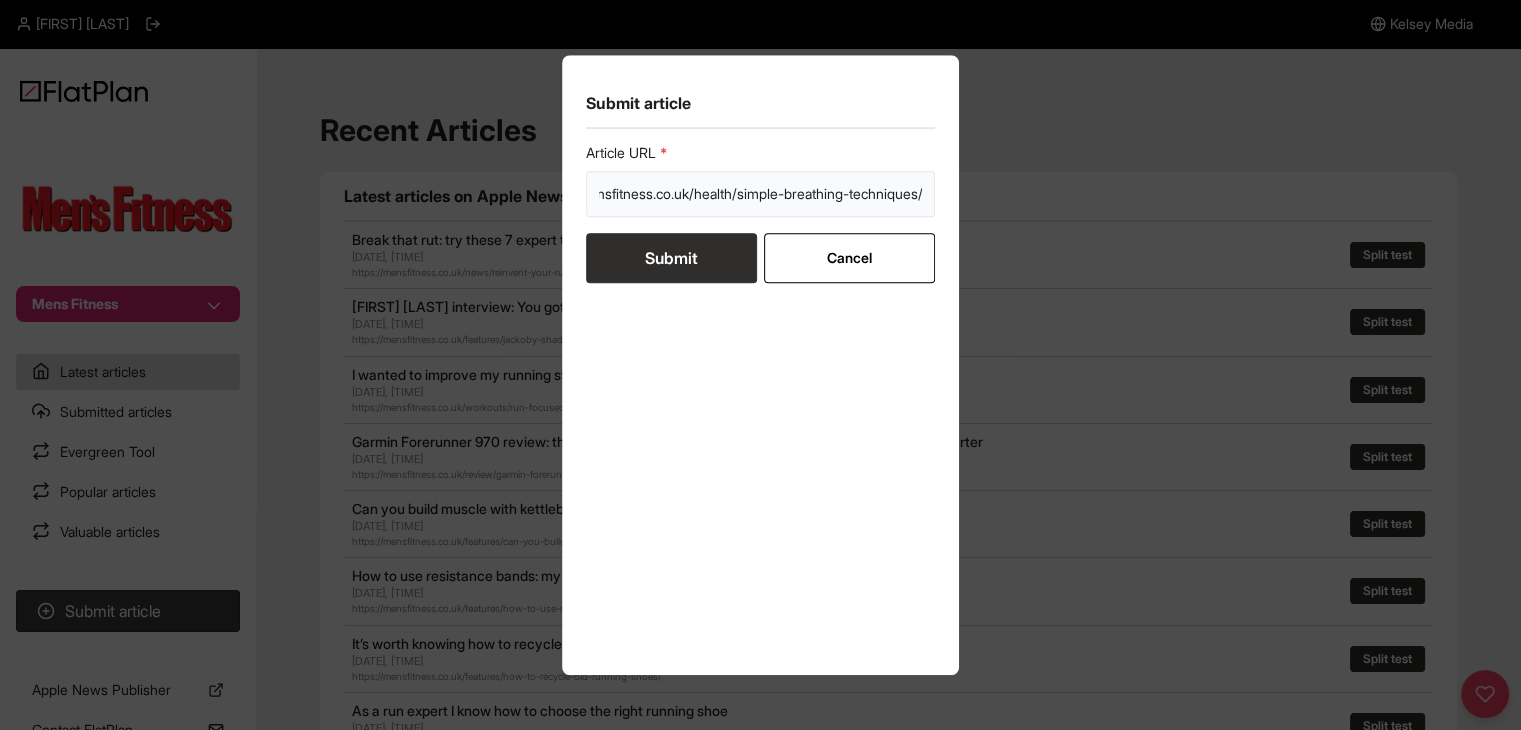type on "https://mensfitness.co.uk/health/simple-breathing-techniques/" 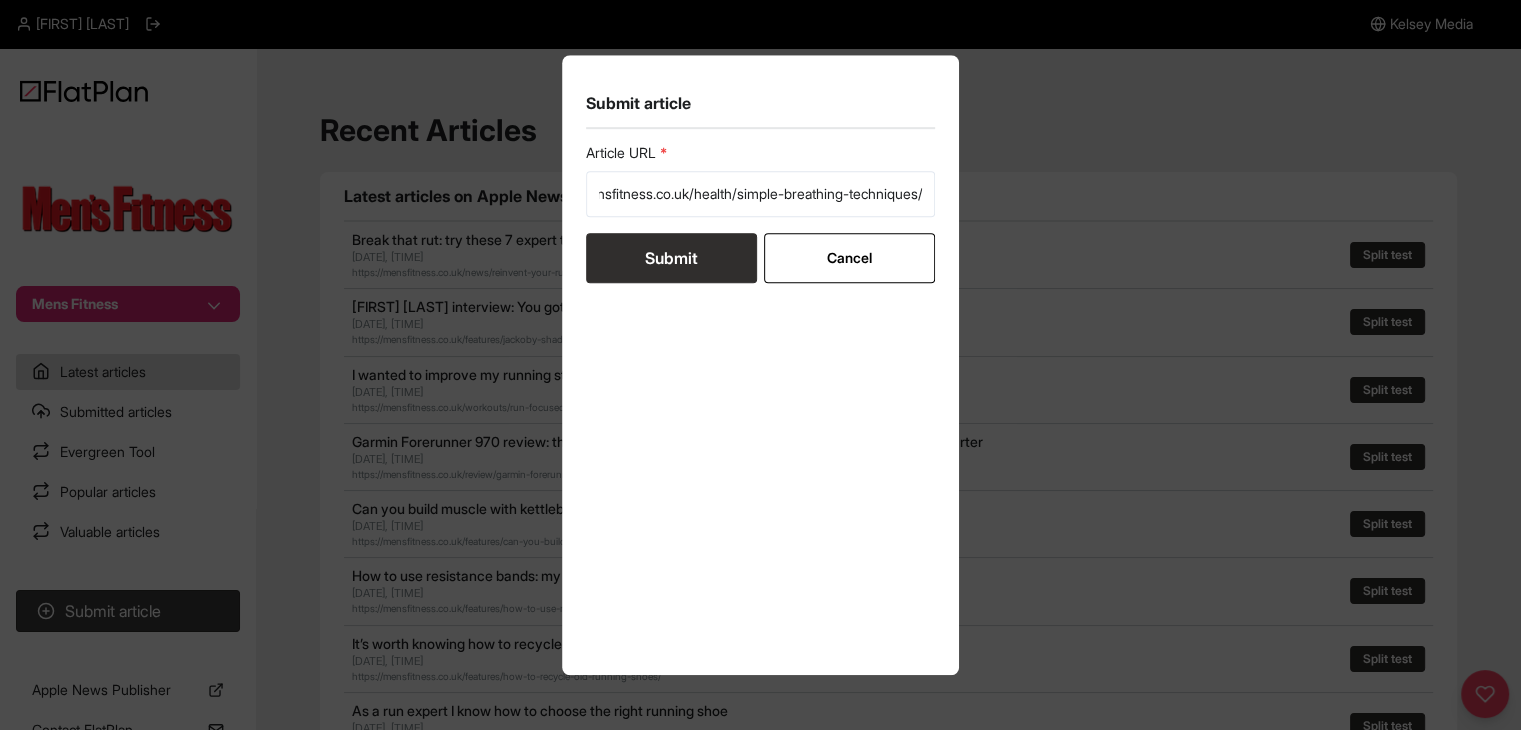 click on "Submit" at bounding box center [671, 258] 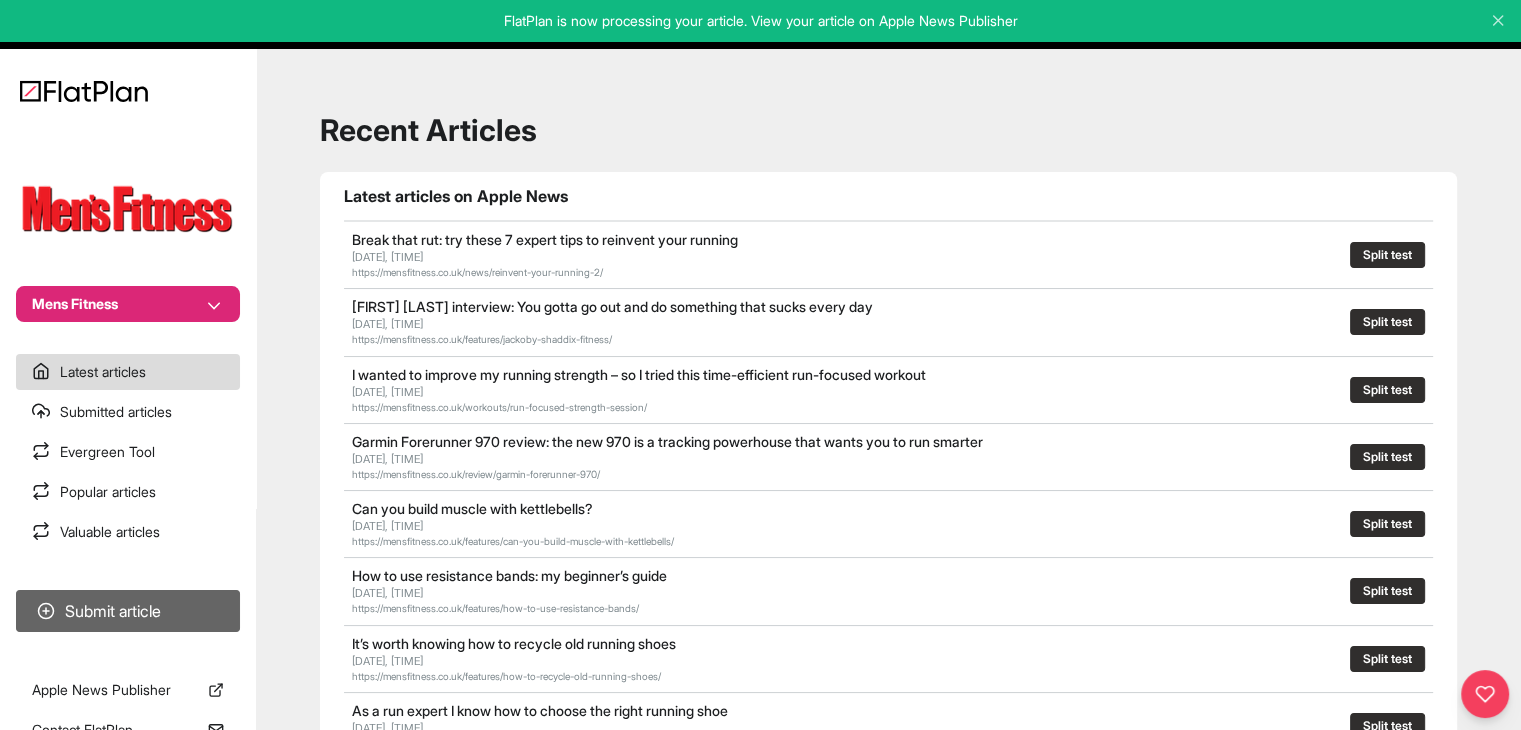 click on "Submit article" at bounding box center (128, 611) 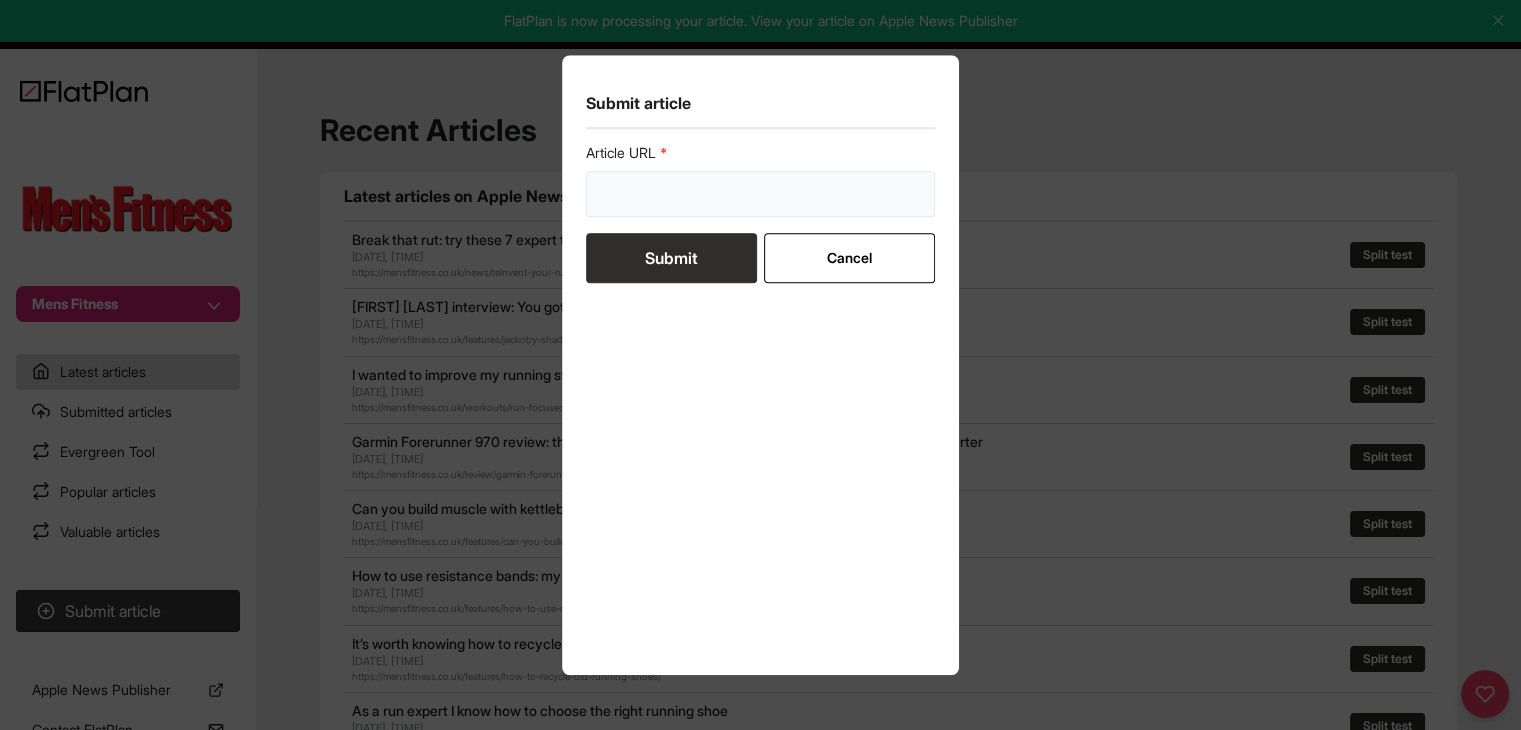 click at bounding box center [761, 194] 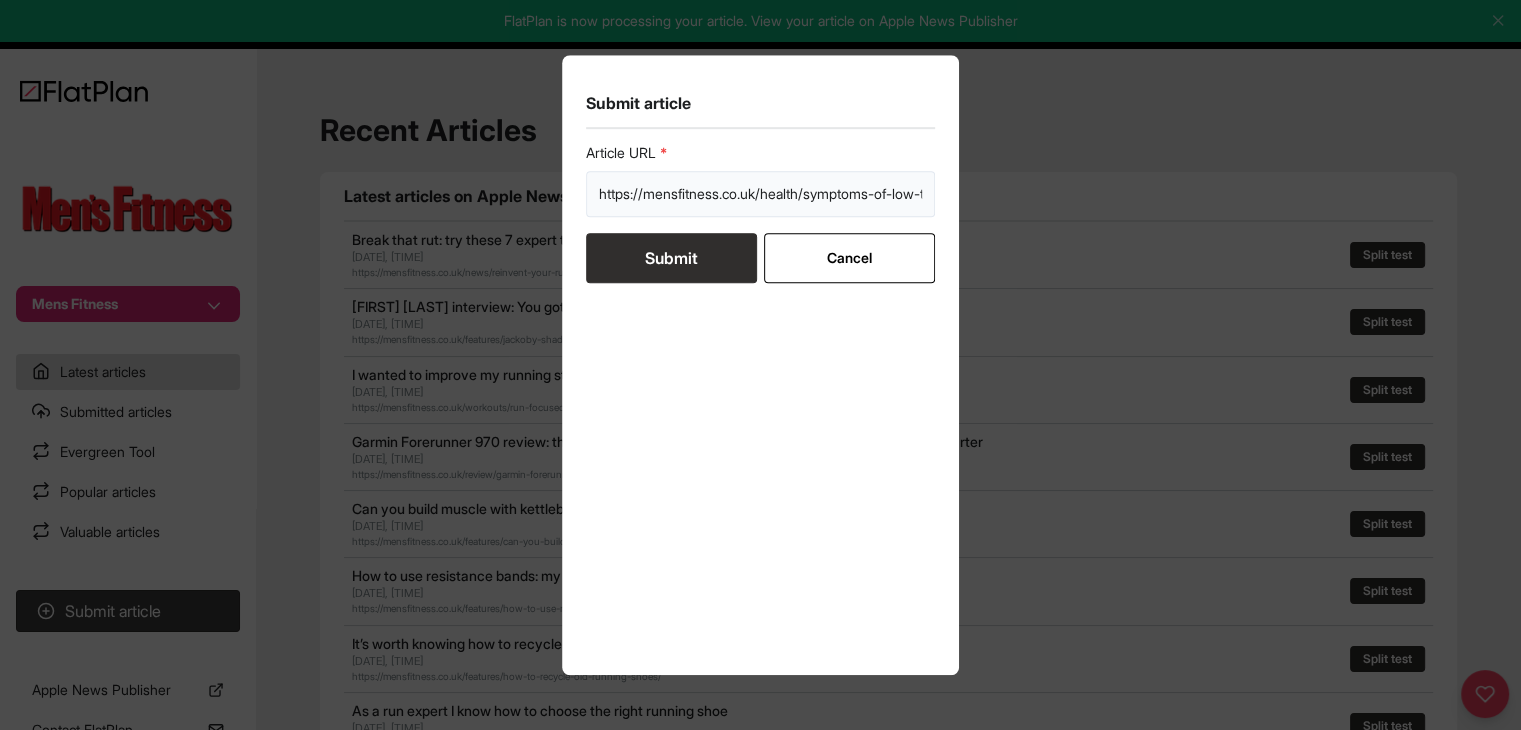 scroll, scrollTop: 0, scrollLeft: 107, axis: horizontal 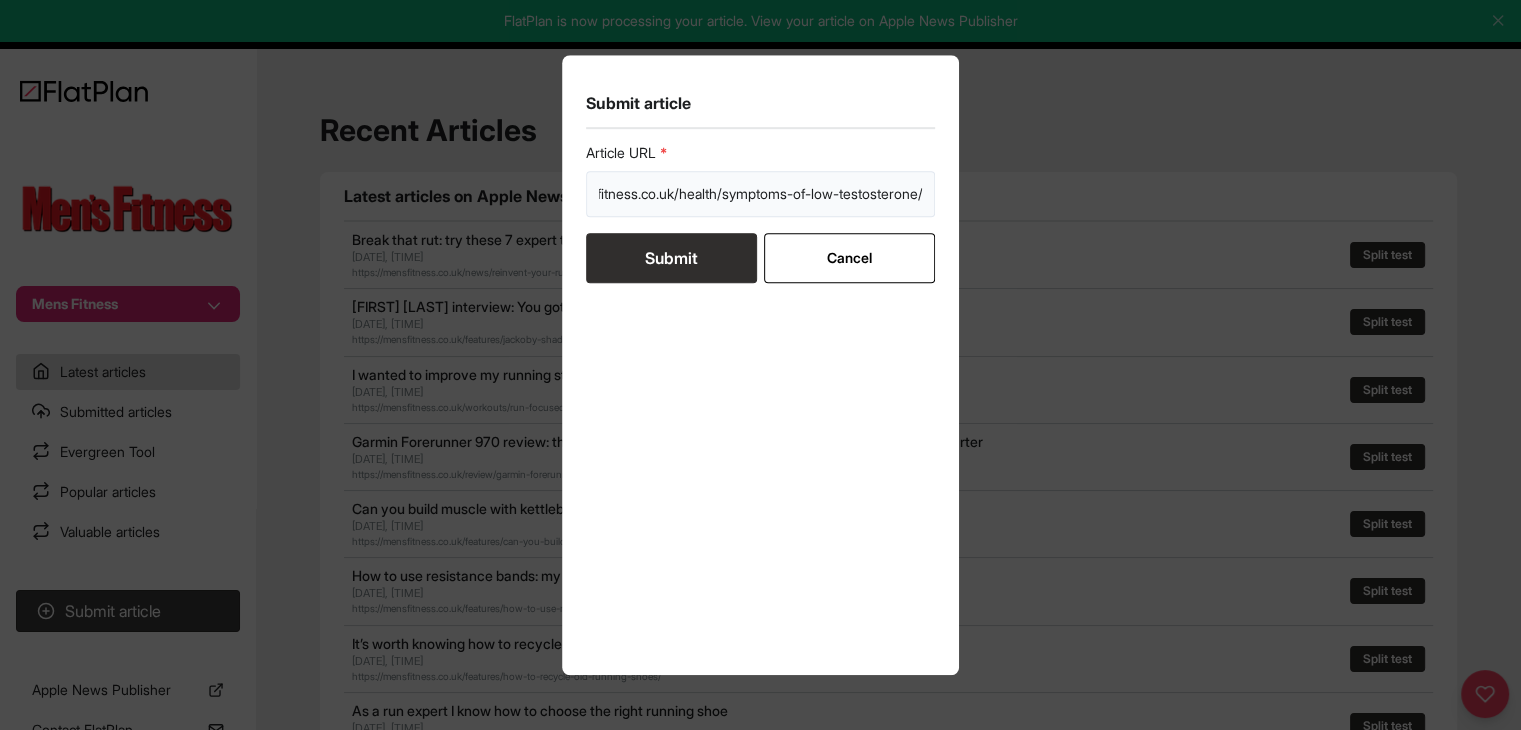 type on "https://mensfitness.co.uk/health/symptoms-of-low-testosterone/" 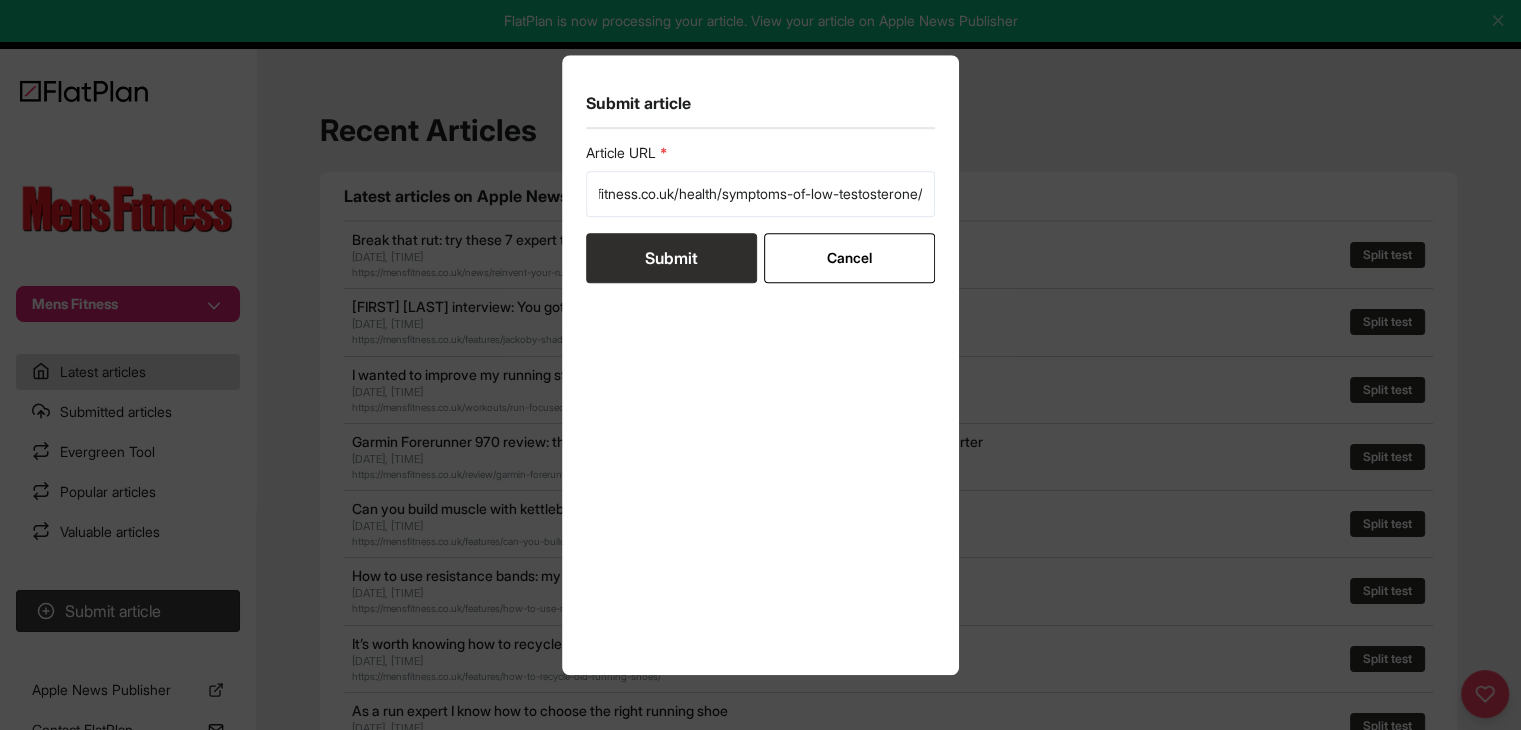 click on "Submit" at bounding box center (671, 258) 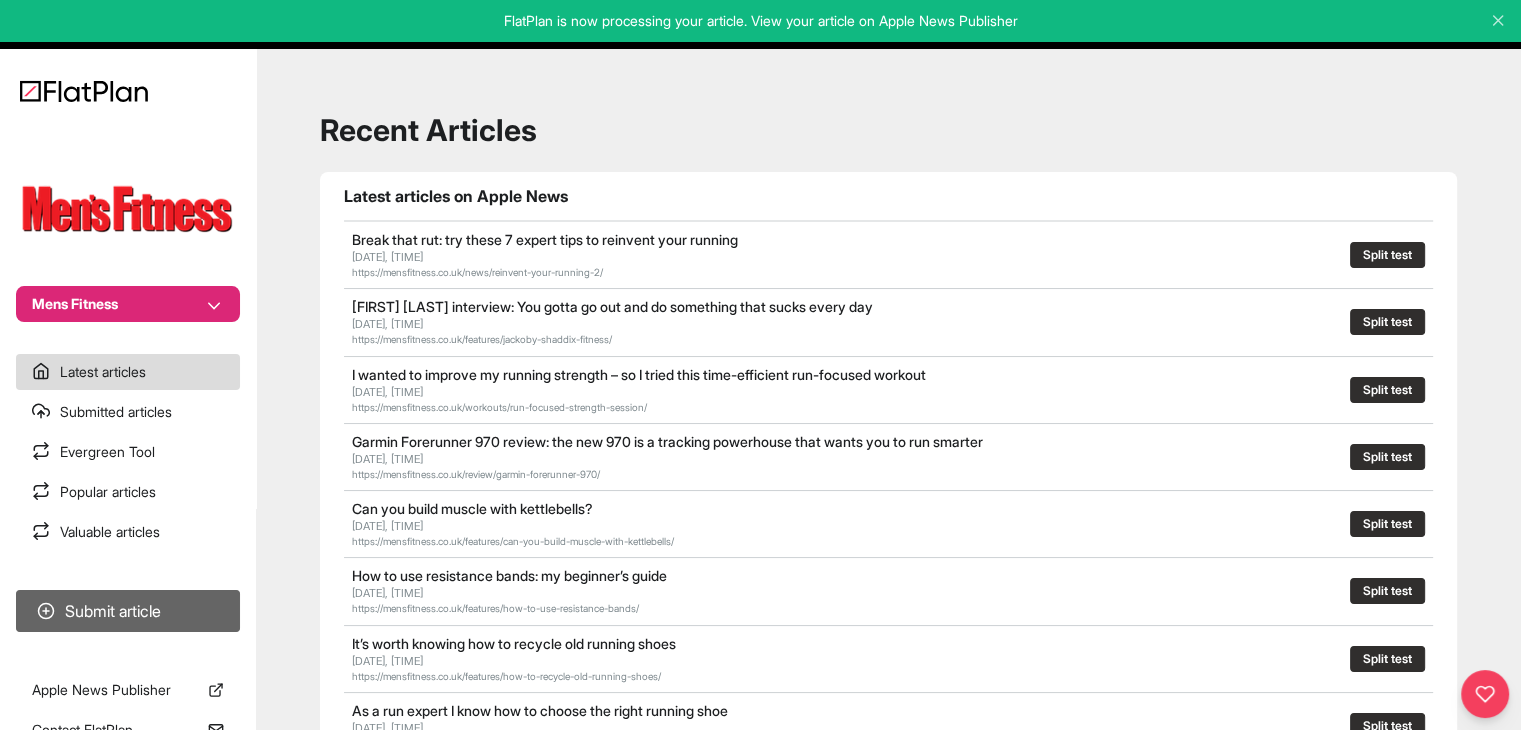 click on "Submit article" at bounding box center [128, 611] 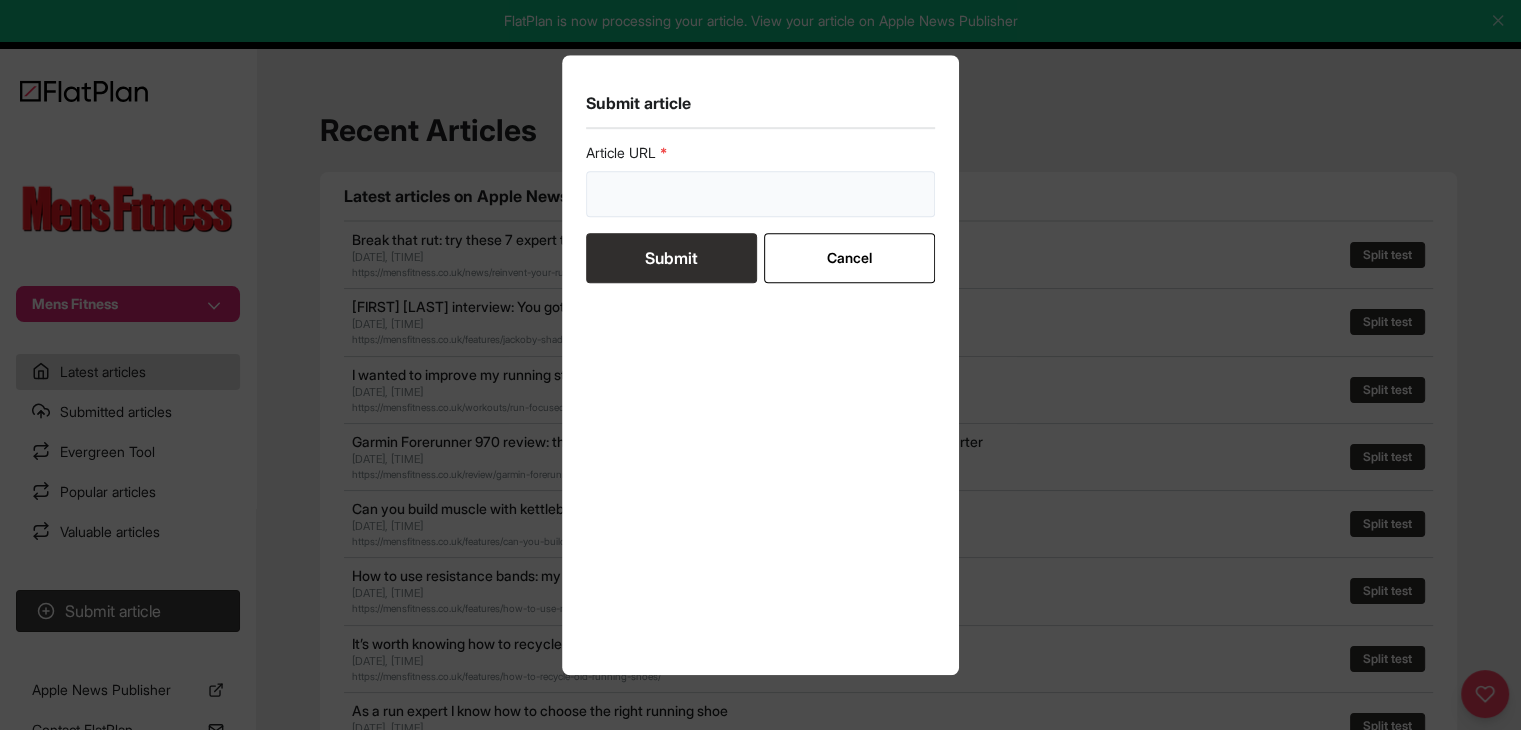click at bounding box center [761, 194] 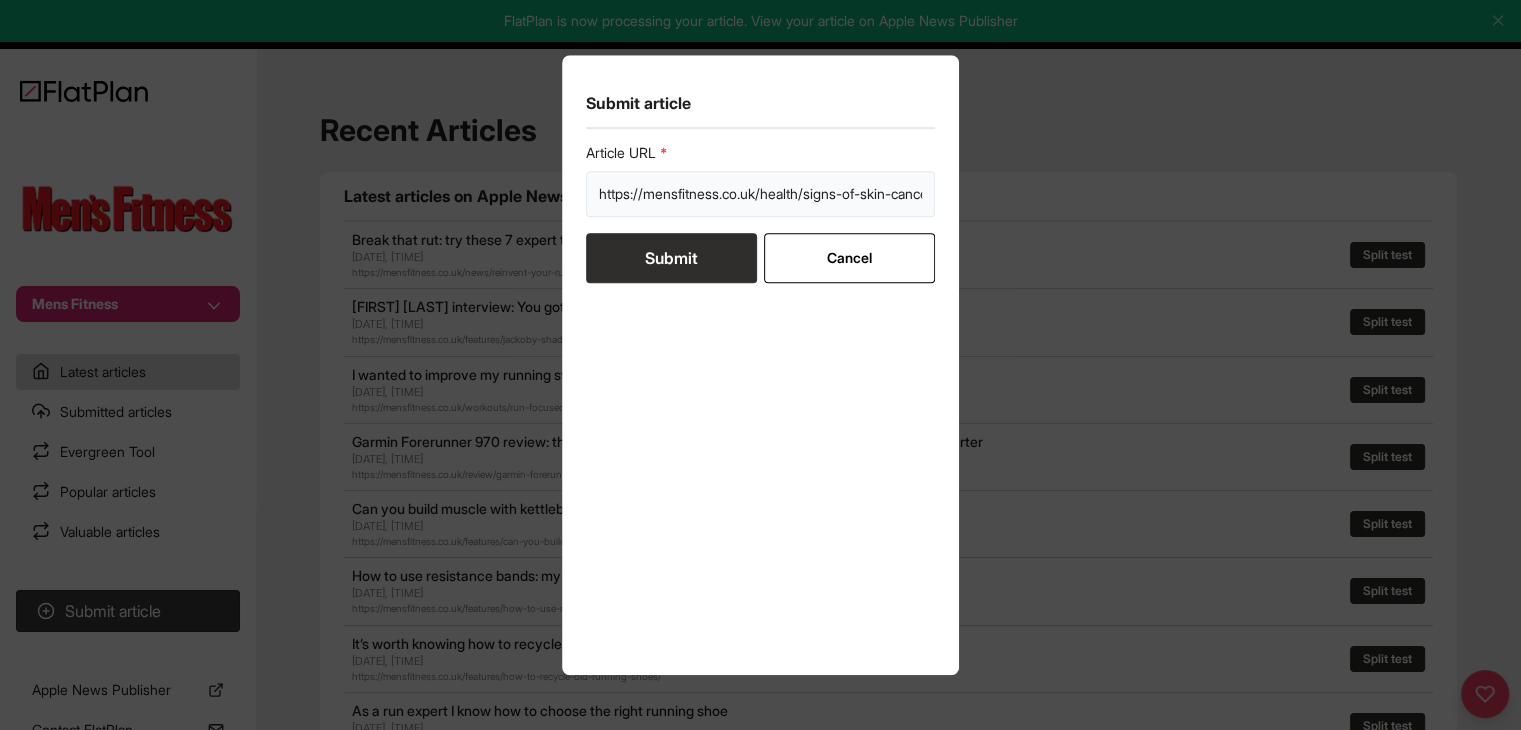 scroll, scrollTop: 0, scrollLeft: 40, axis: horizontal 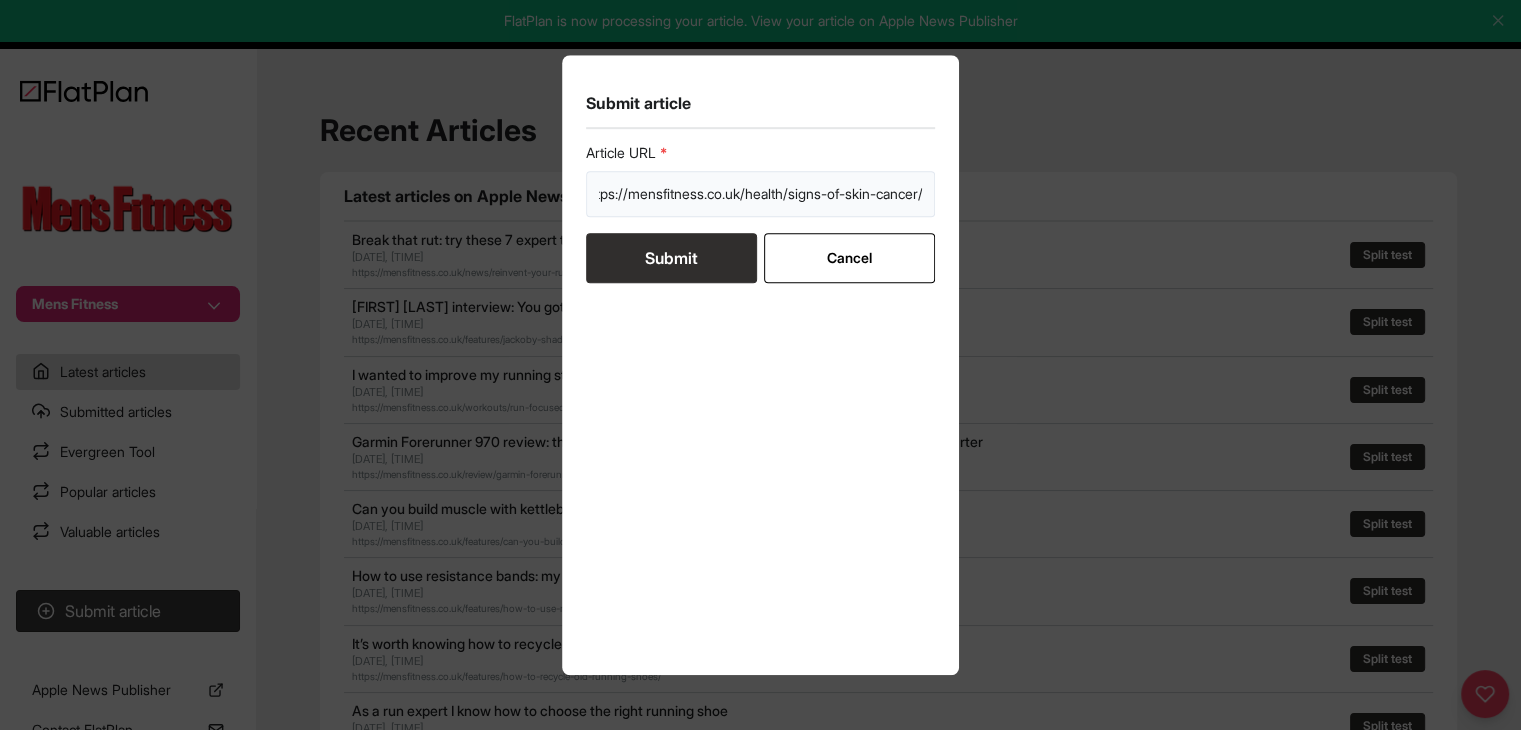 type on "https://mensfitness.co.uk/health/signs-of-skin-cancer/" 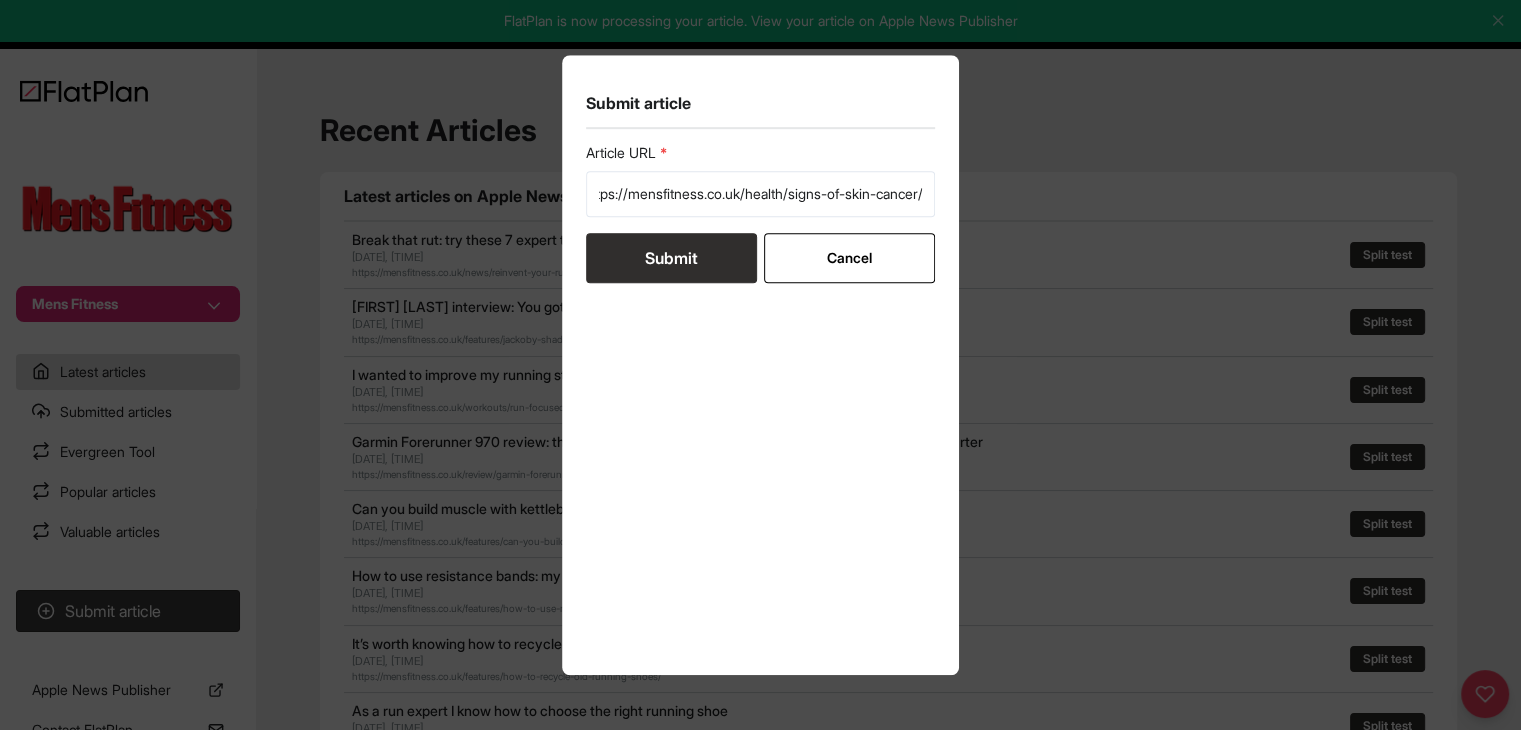 click on "Submit" at bounding box center (671, 258) 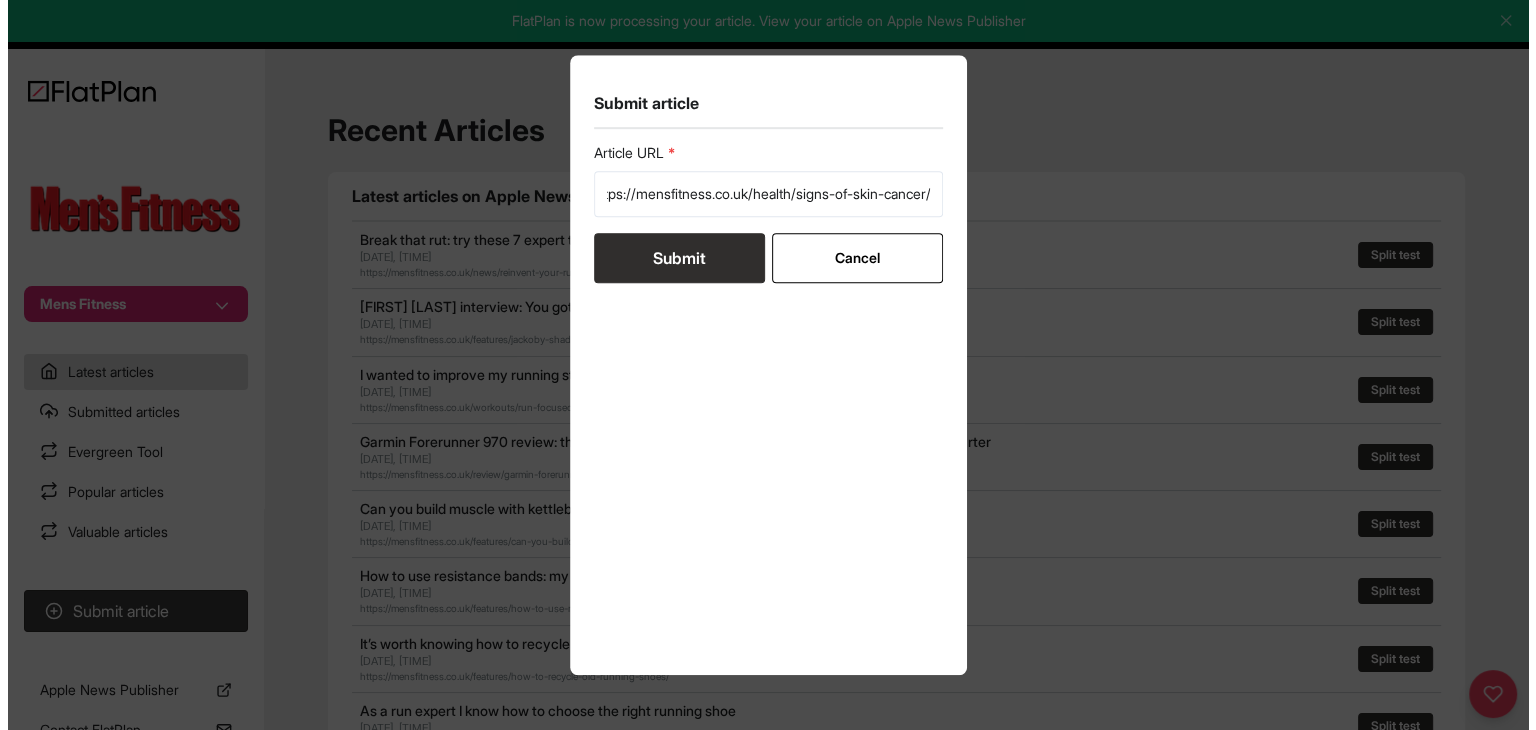 scroll, scrollTop: 0, scrollLeft: 0, axis: both 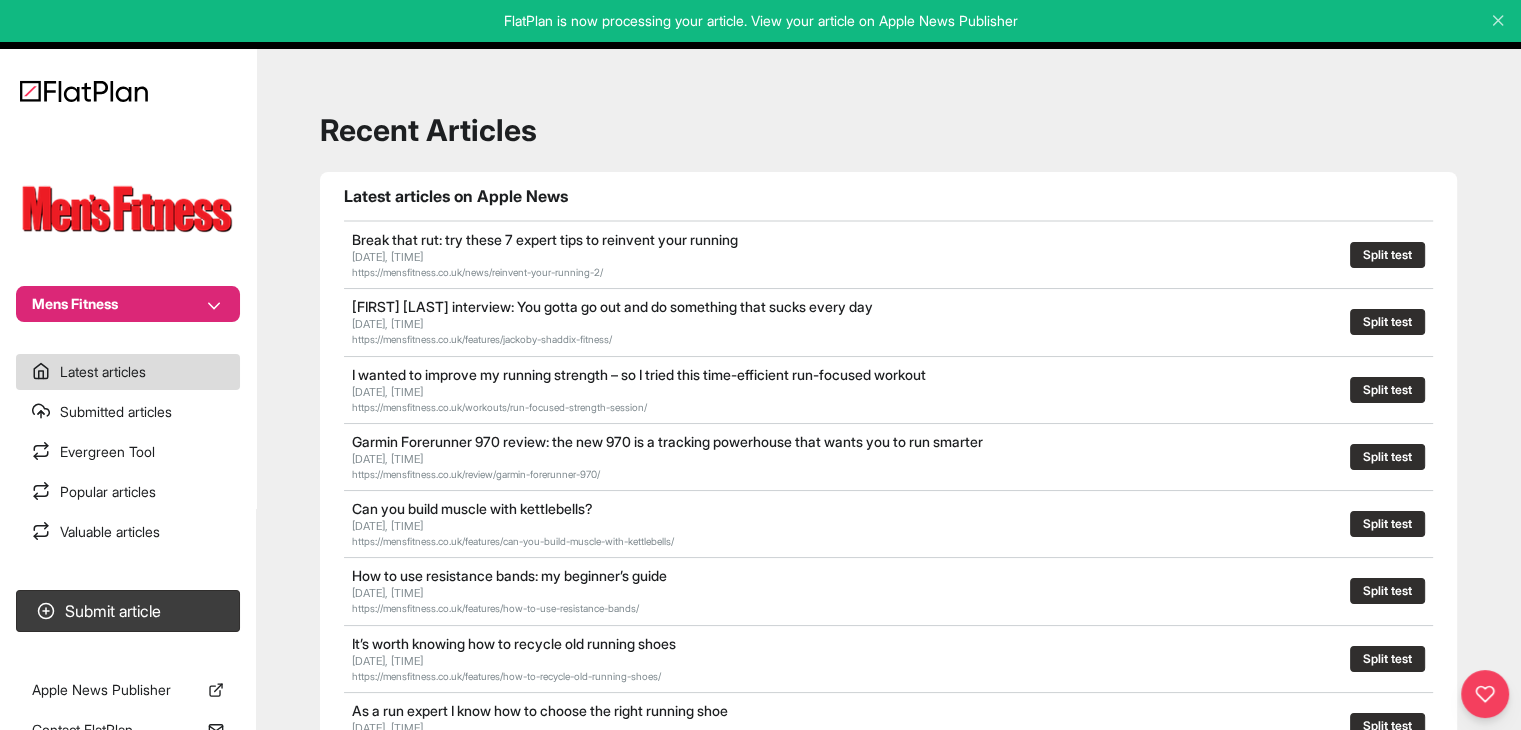 click on "Mens Fitness Latest articles Submitted articles Evergreen Tool Popular articles Valuable articles Submit article Apple News Publisher Contact FlatPlan" at bounding box center (128, 365) 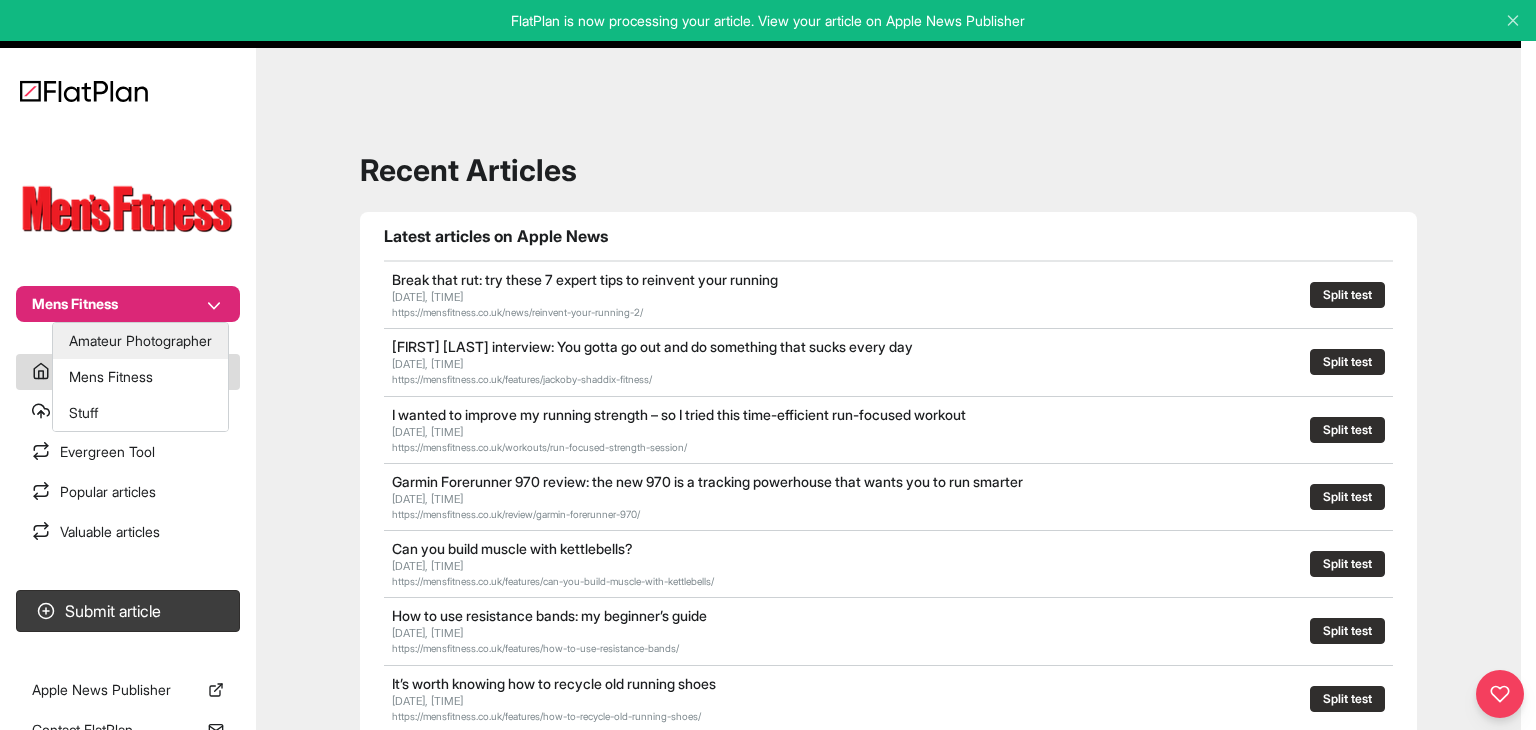 click on "Amateur Photographer" at bounding box center [140, 341] 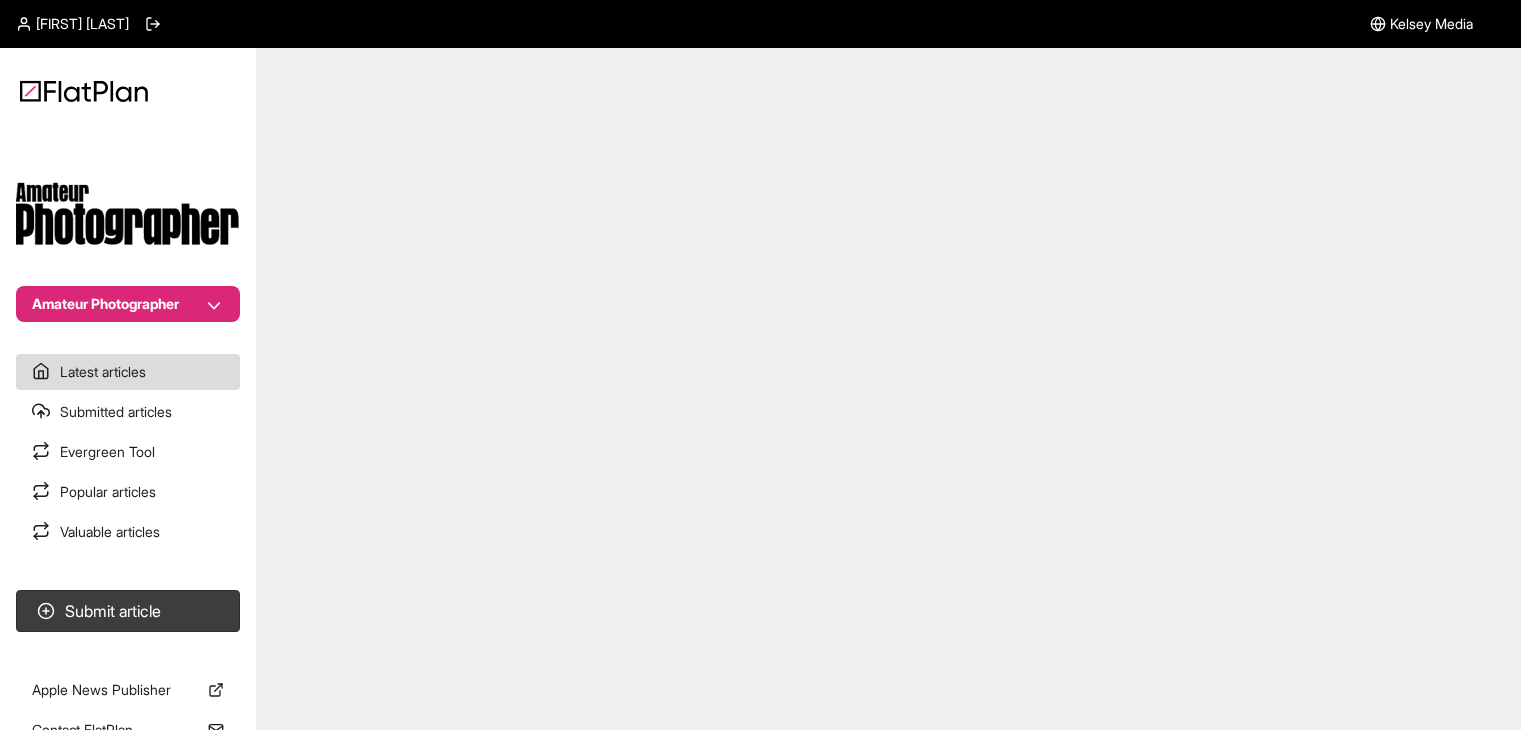 scroll, scrollTop: 0, scrollLeft: 0, axis: both 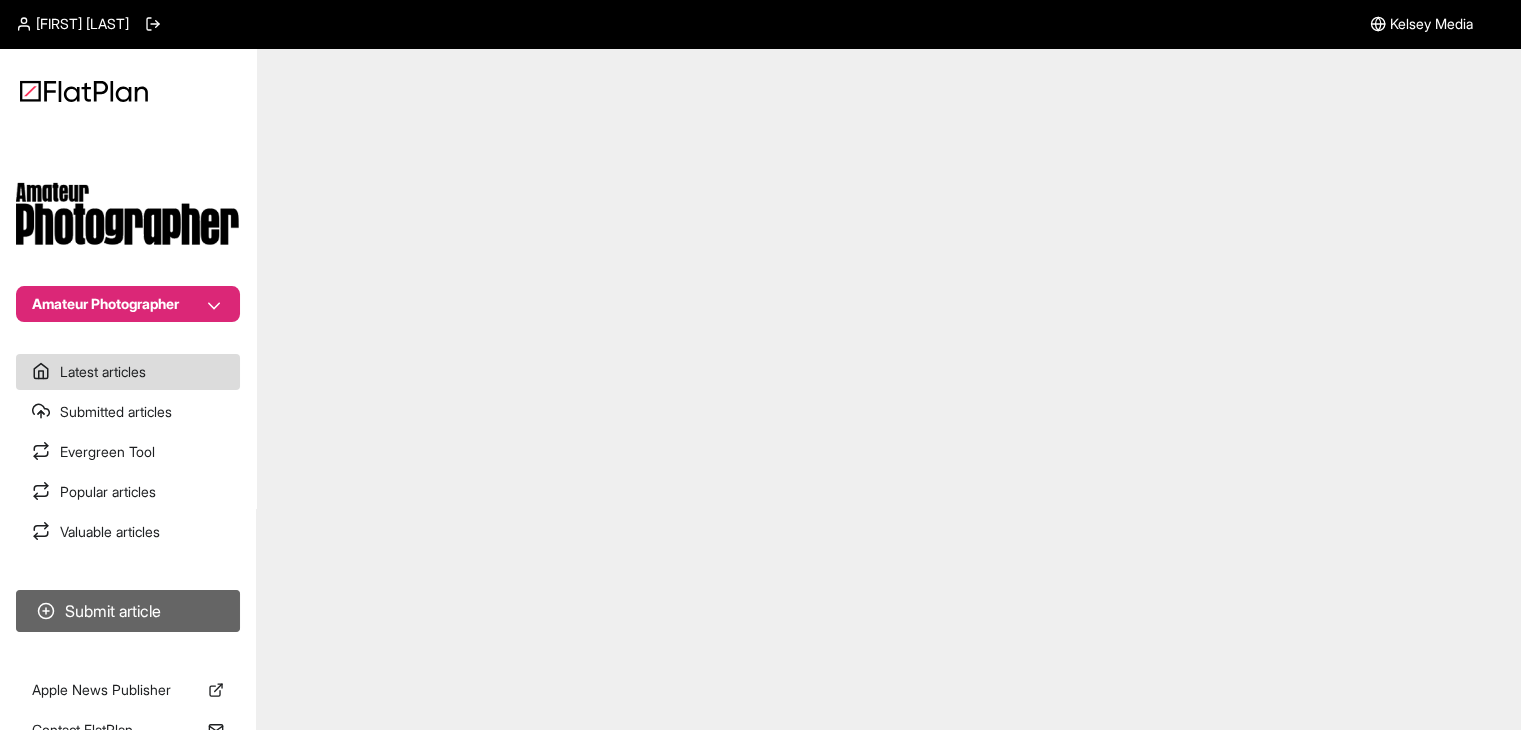 click on "Submit article" at bounding box center [128, 611] 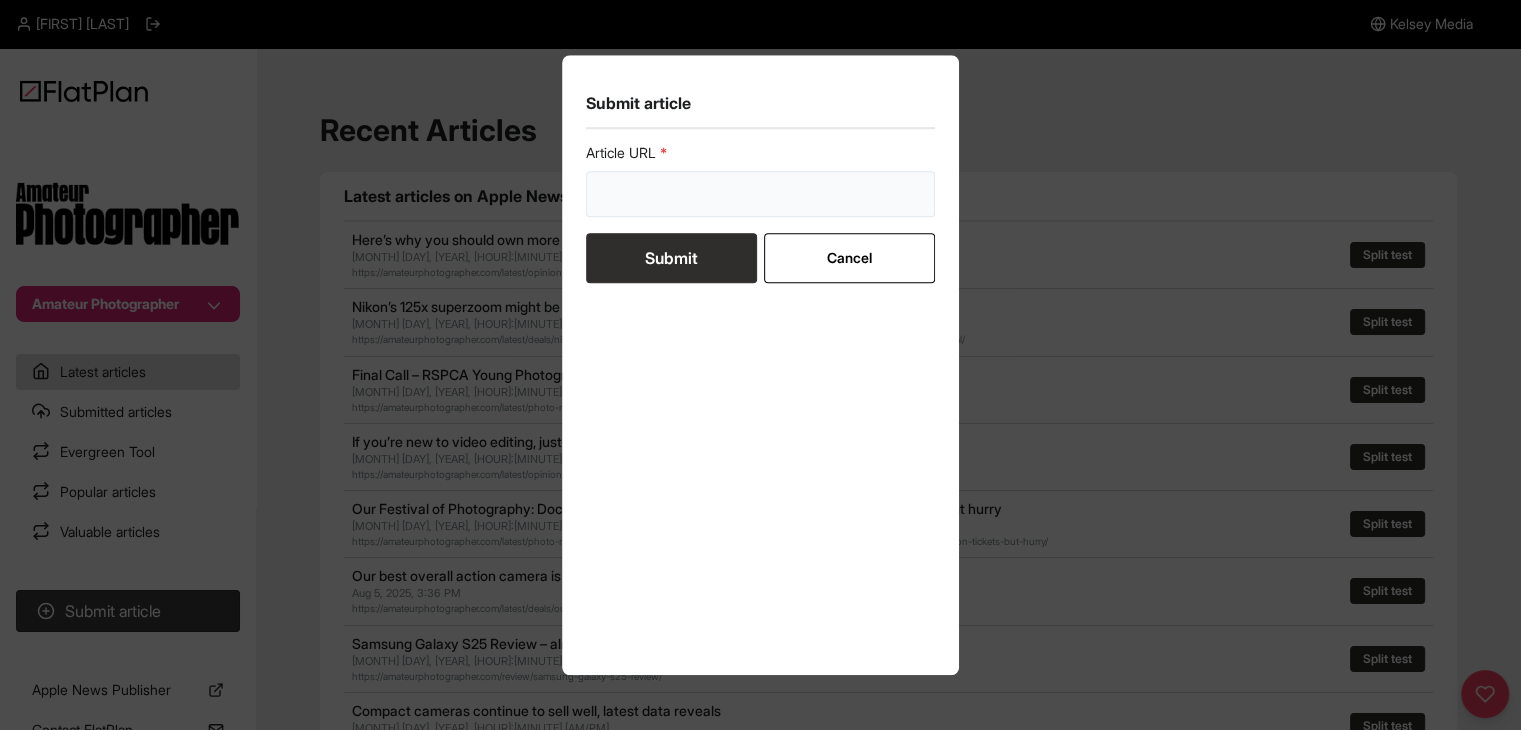 click at bounding box center (761, 194) 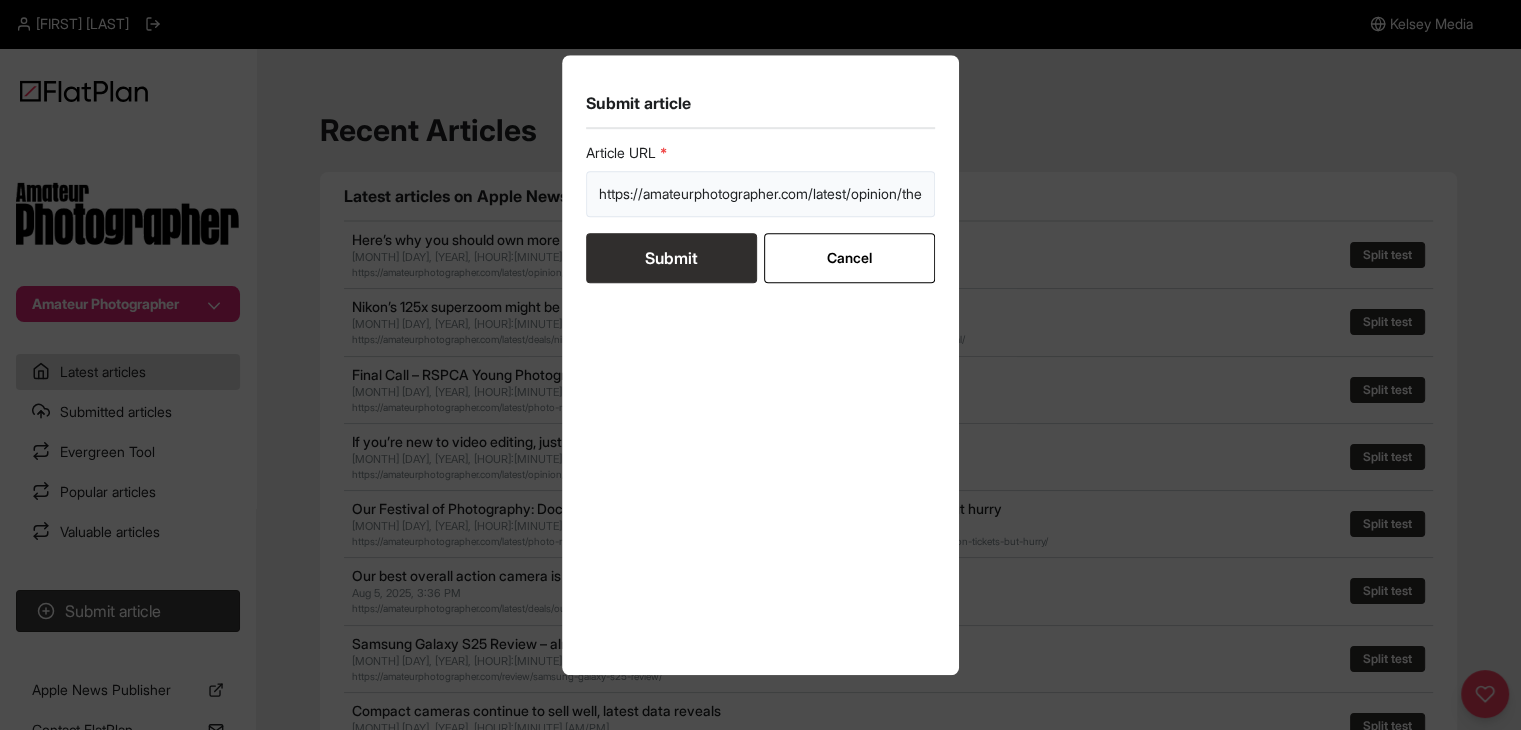 scroll, scrollTop: 0, scrollLeft: 400, axis: horizontal 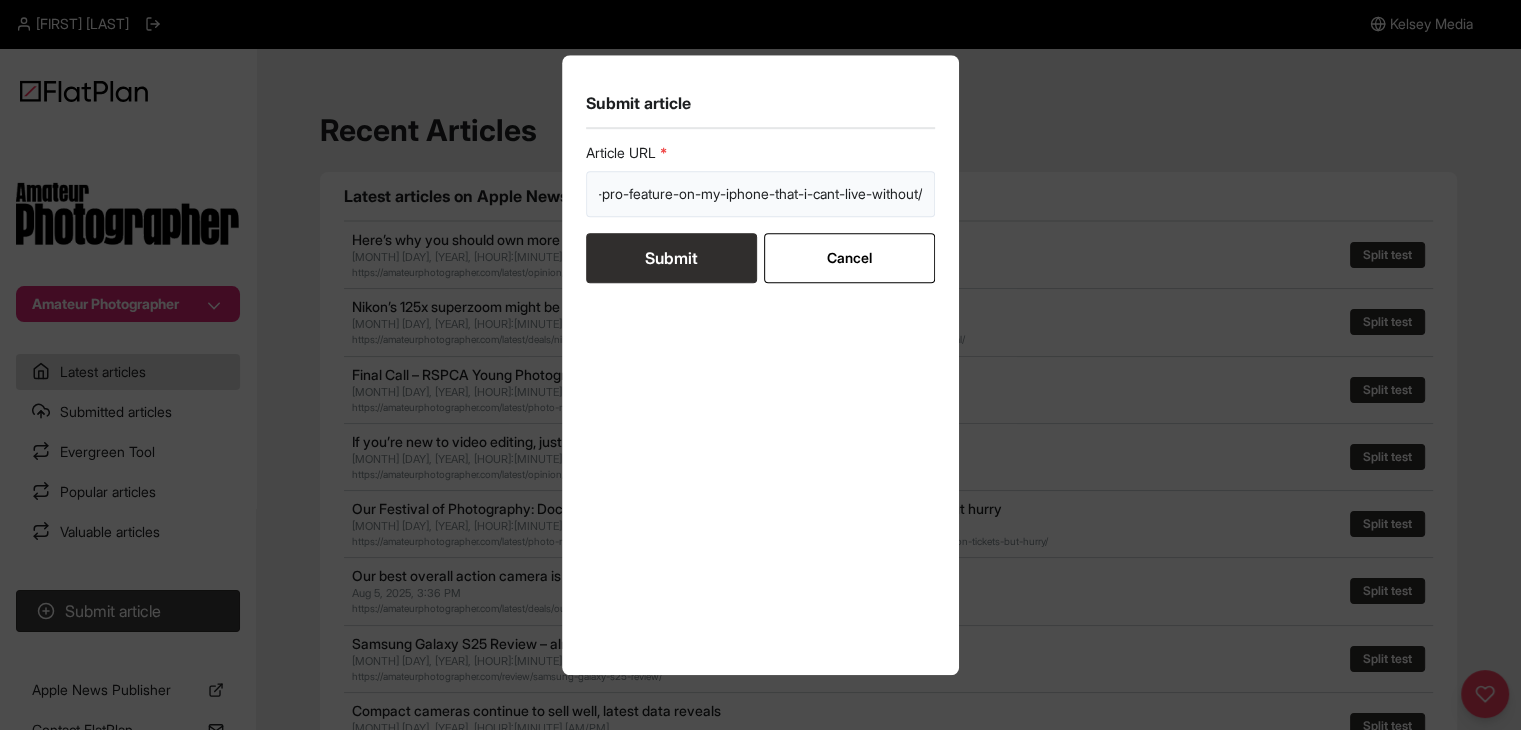 type on "https://amateurphotographer.com/latest/opinion/the-one-pro-feature-on-my-iphone-that-i-cant-live-without/" 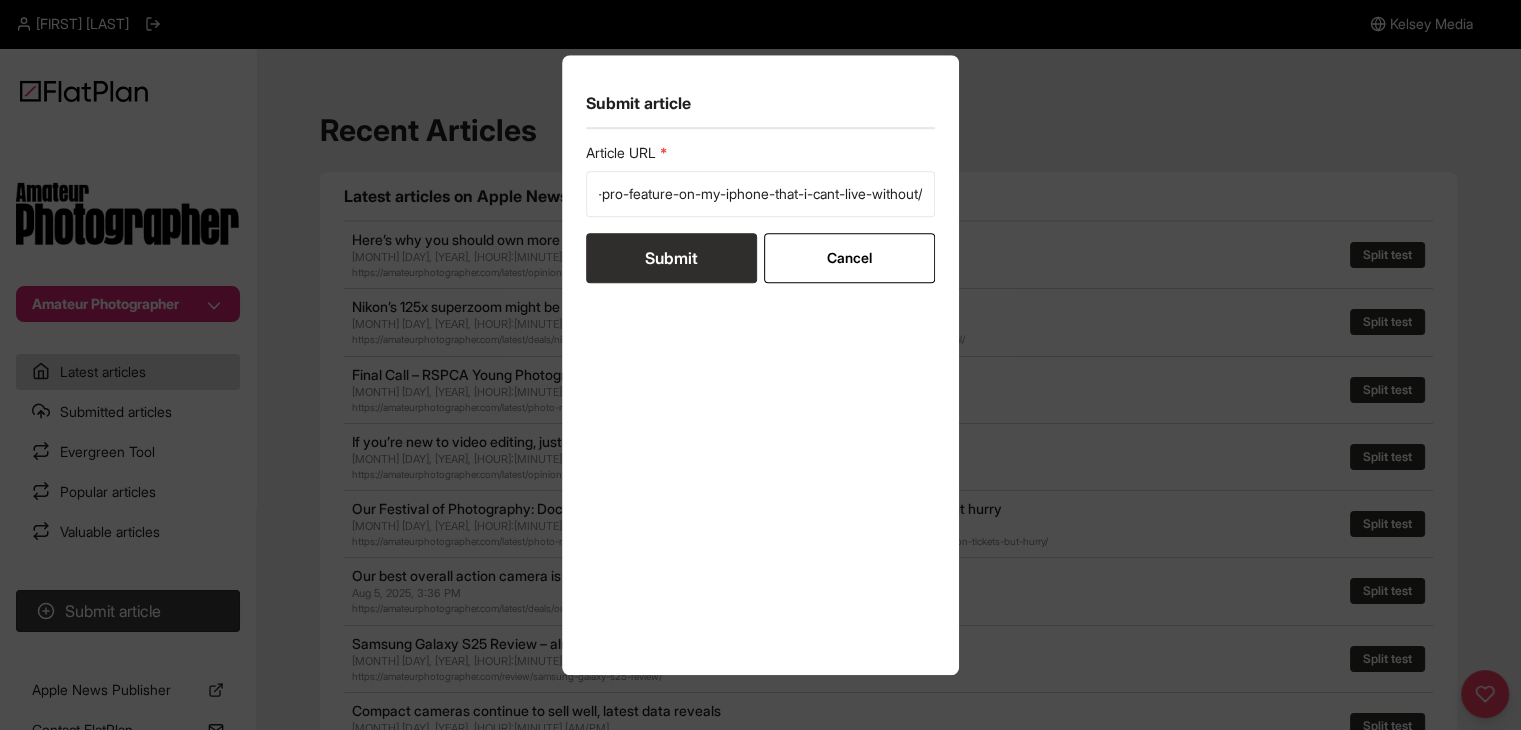 click on "Submit" at bounding box center [671, 258] 